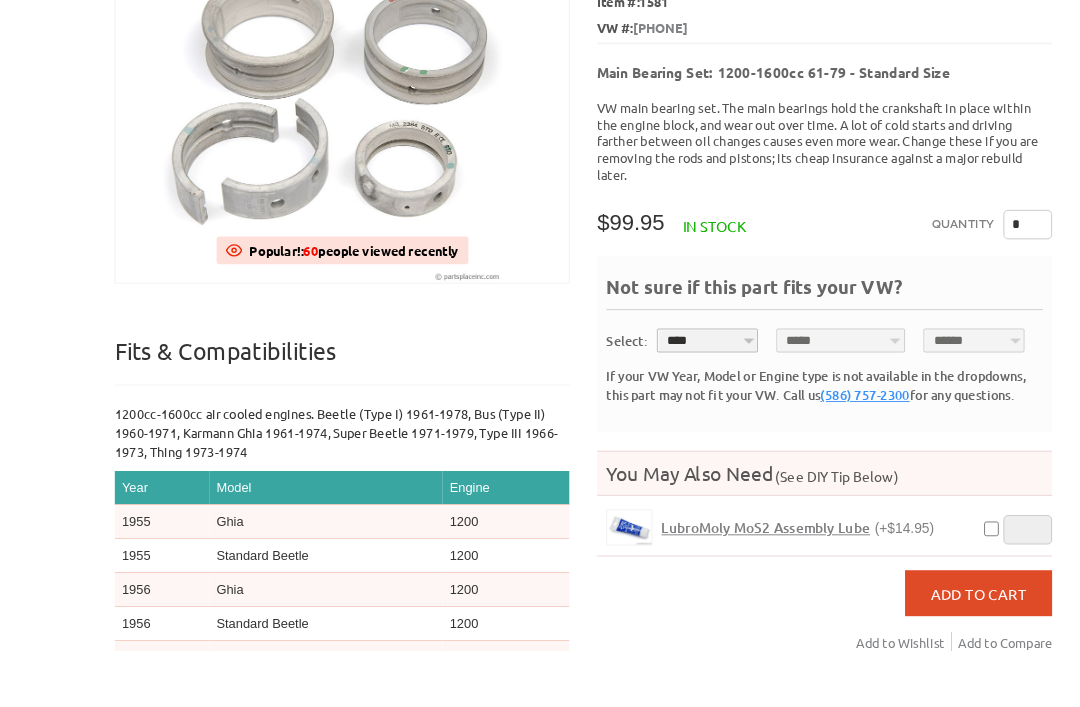 scroll, scrollTop: 365, scrollLeft: 0, axis: vertical 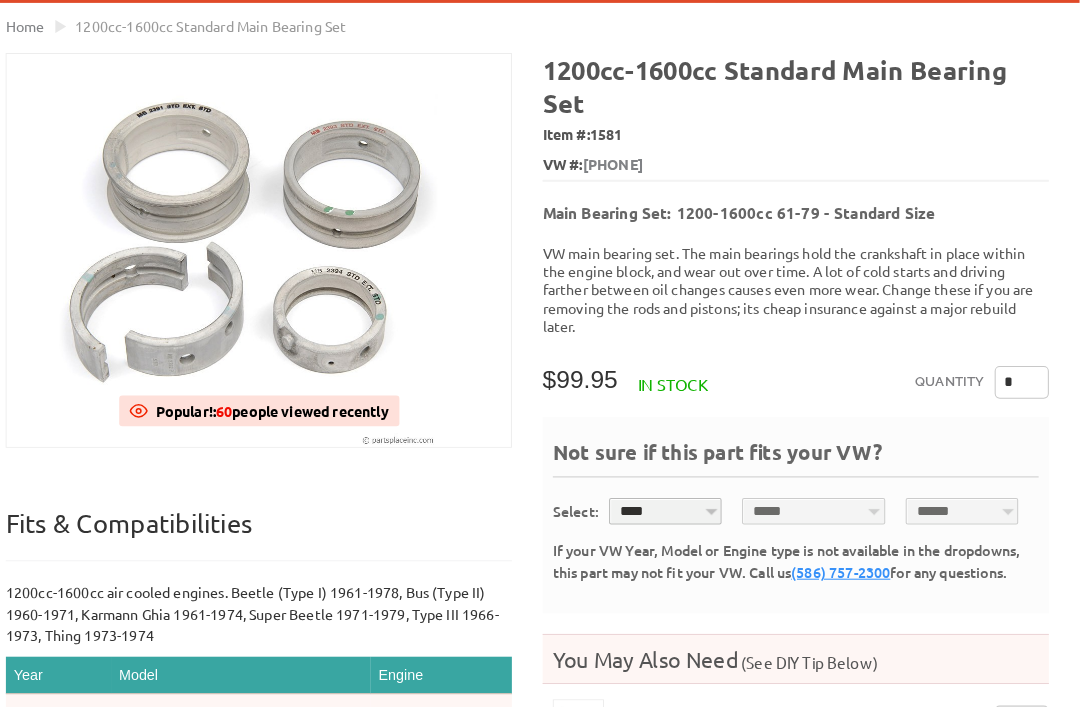 click on "*" at bounding box center [1023, 374] 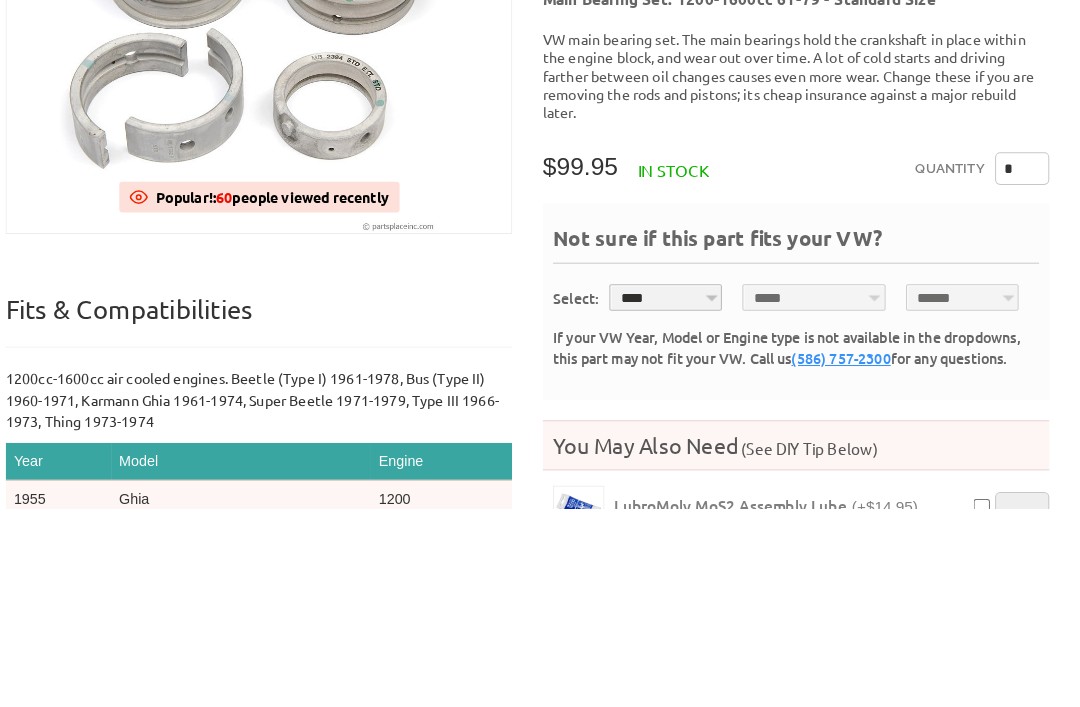 type on "*" 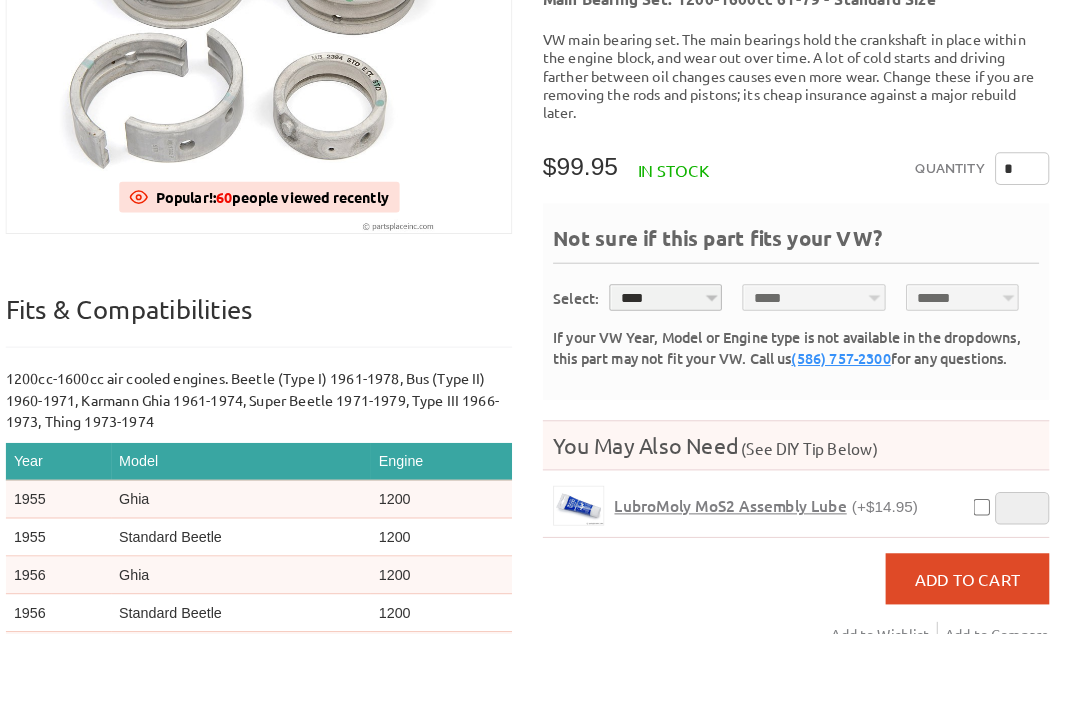 scroll, scrollTop: 336, scrollLeft: 0, axis: vertical 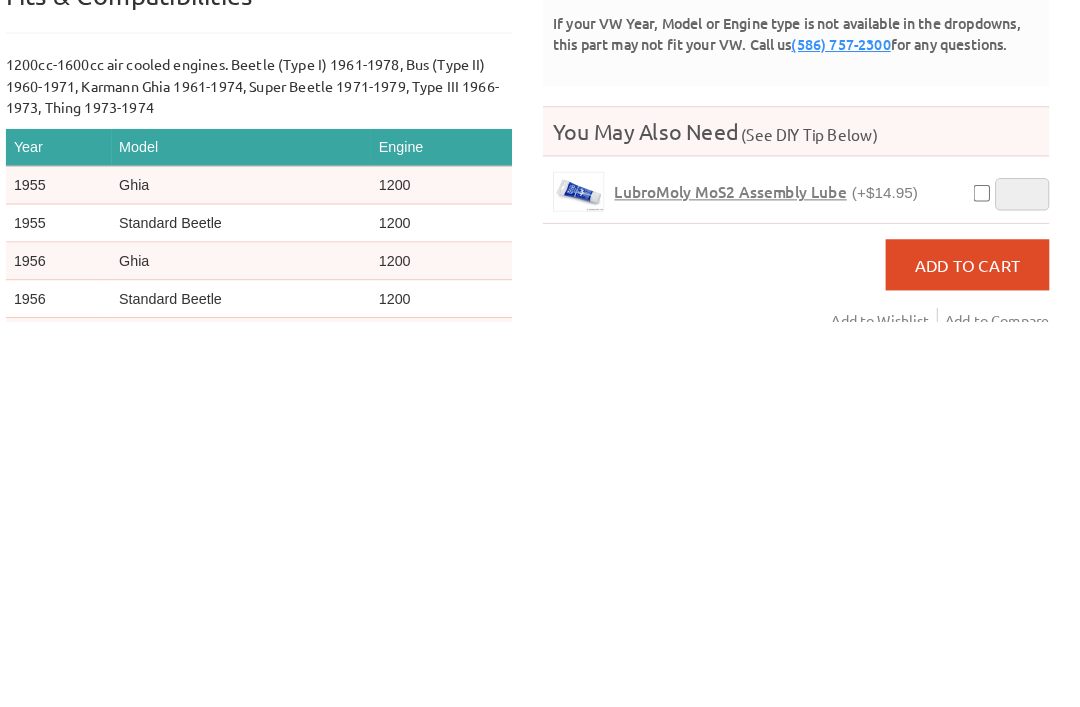 click on "Add to Cart" at bounding box center [970, 651] 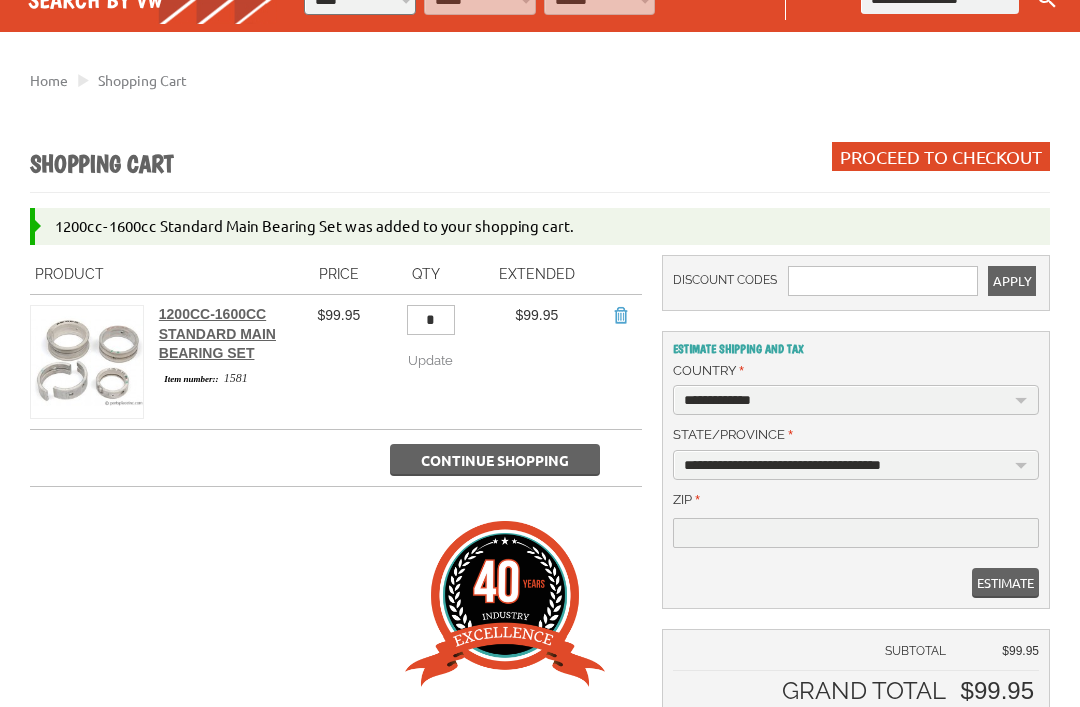 scroll, scrollTop: 193, scrollLeft: 0, axis: vertical 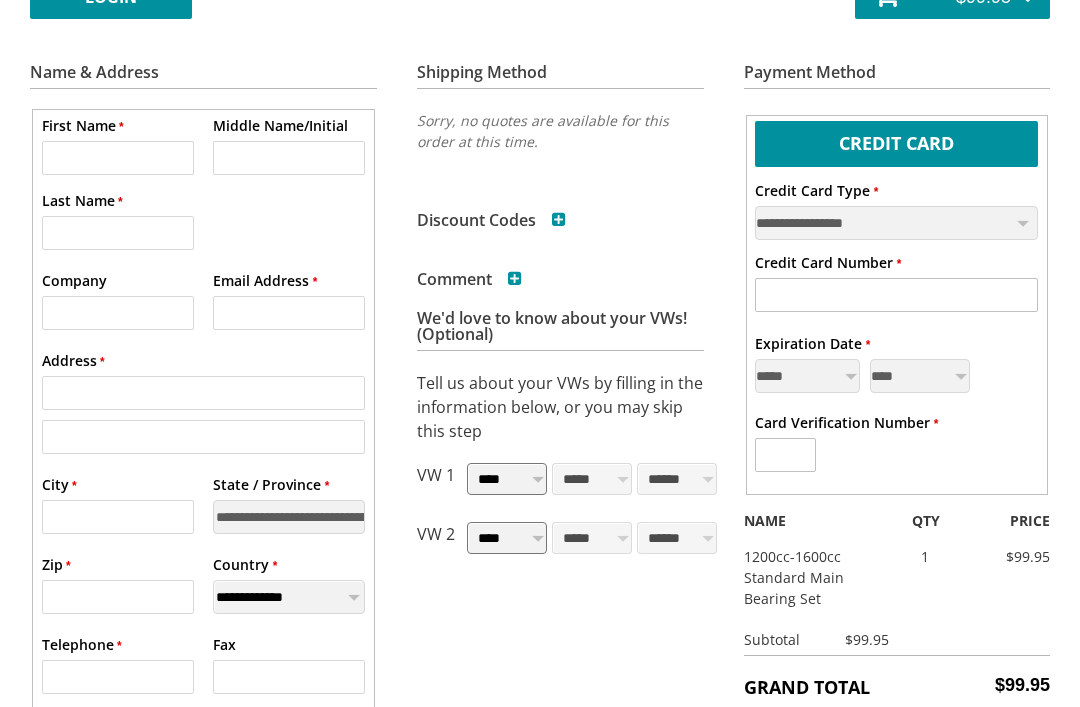 click on "* Address" at bounding box center (204, 393) 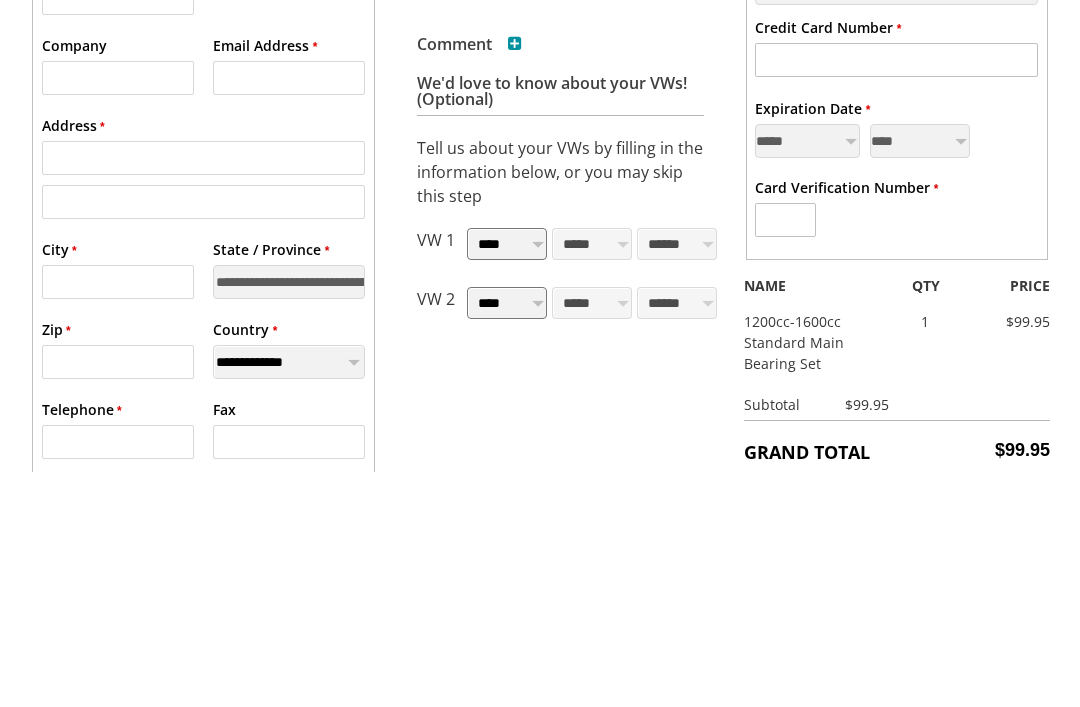 type on "**********" 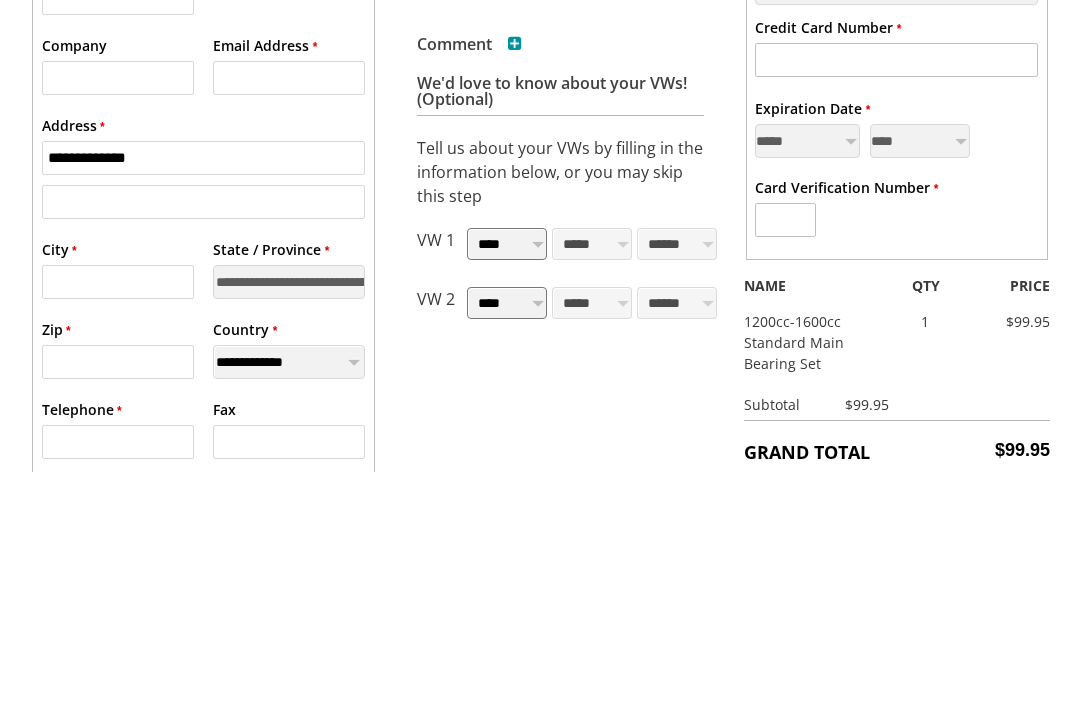 type on "********" 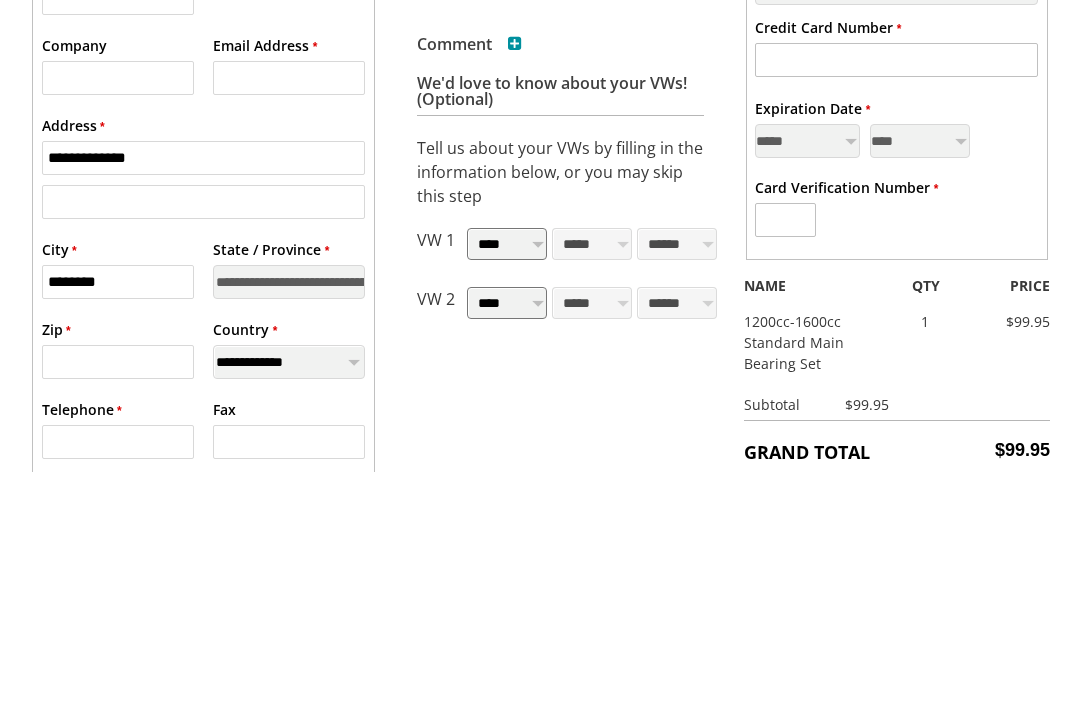 select on "**" 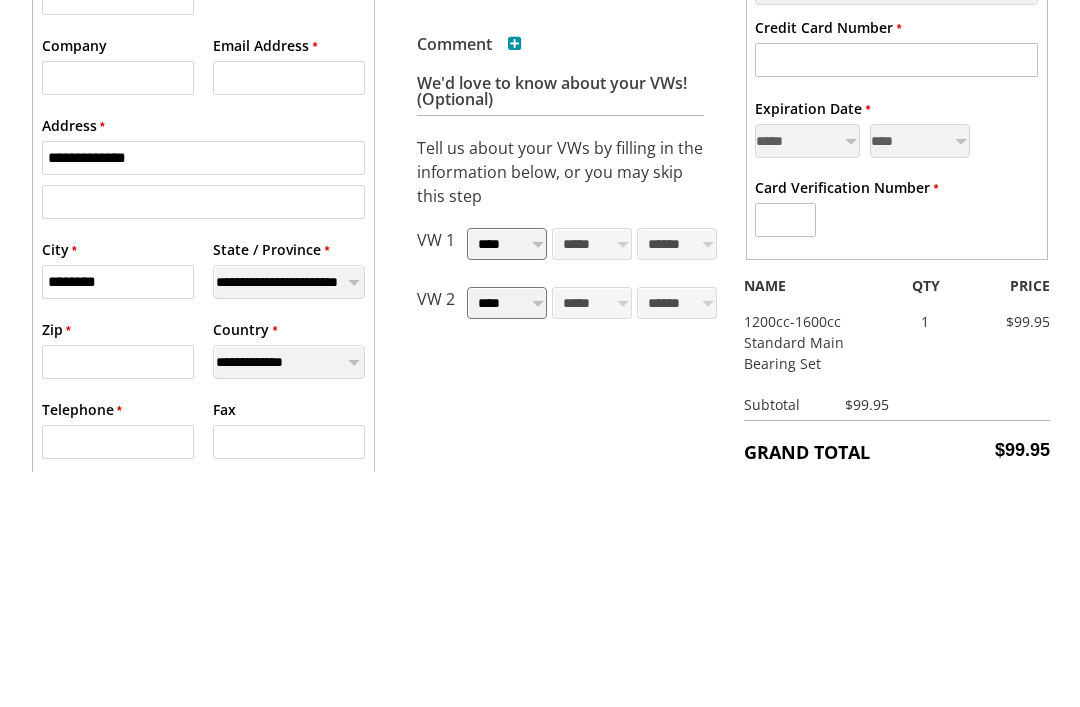 type on "*****" 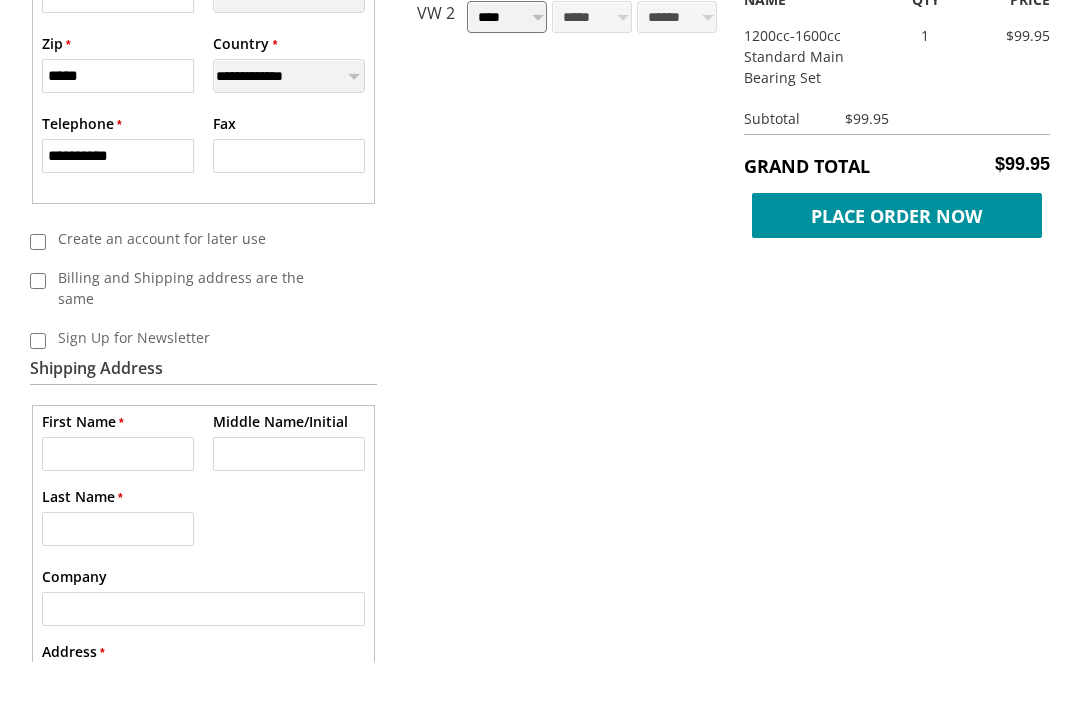 scroll, scrollTop: 862, scrollLeft: 0, axis: vertical 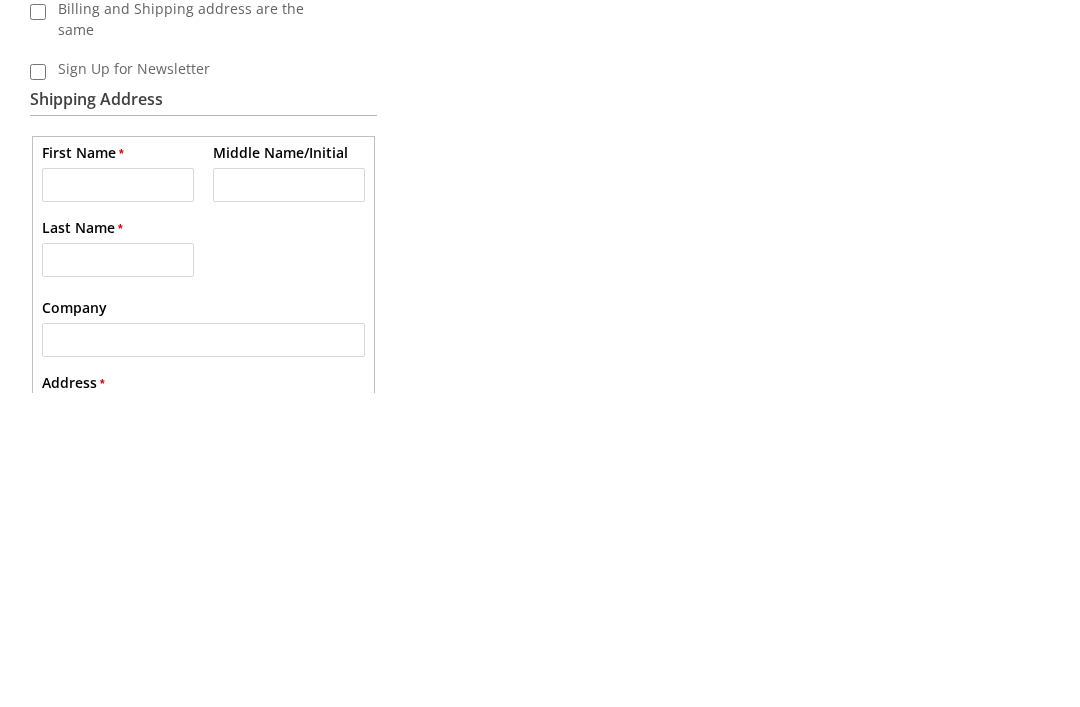 type on "**********" 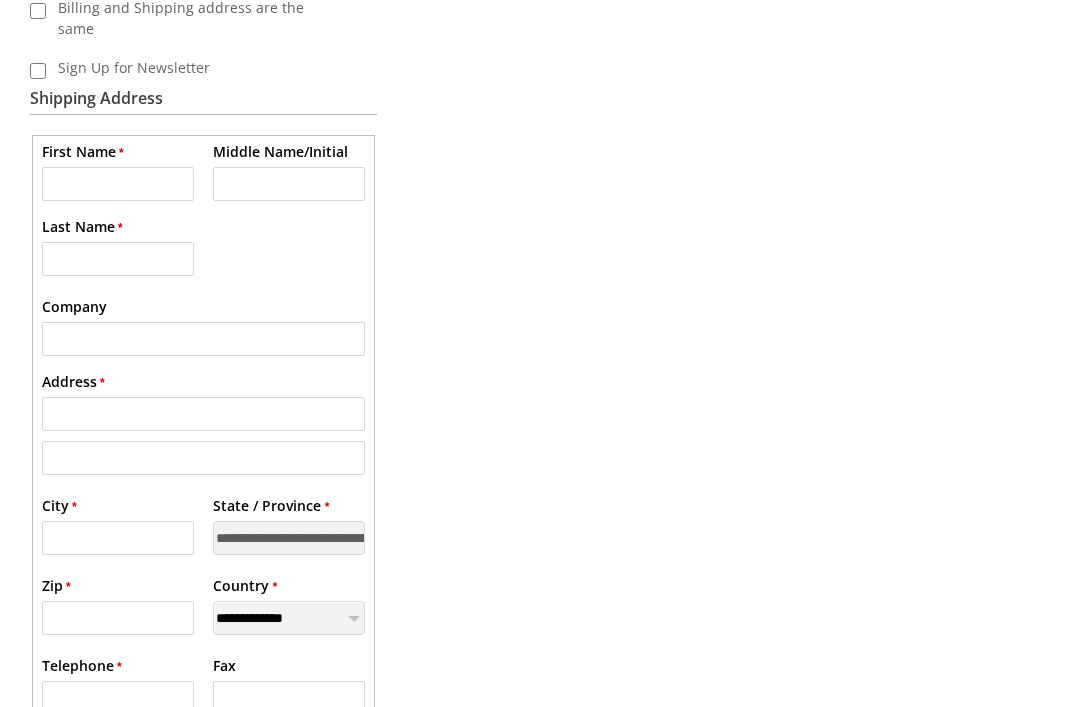 click on "* Address" at bounding box center [204, 414] 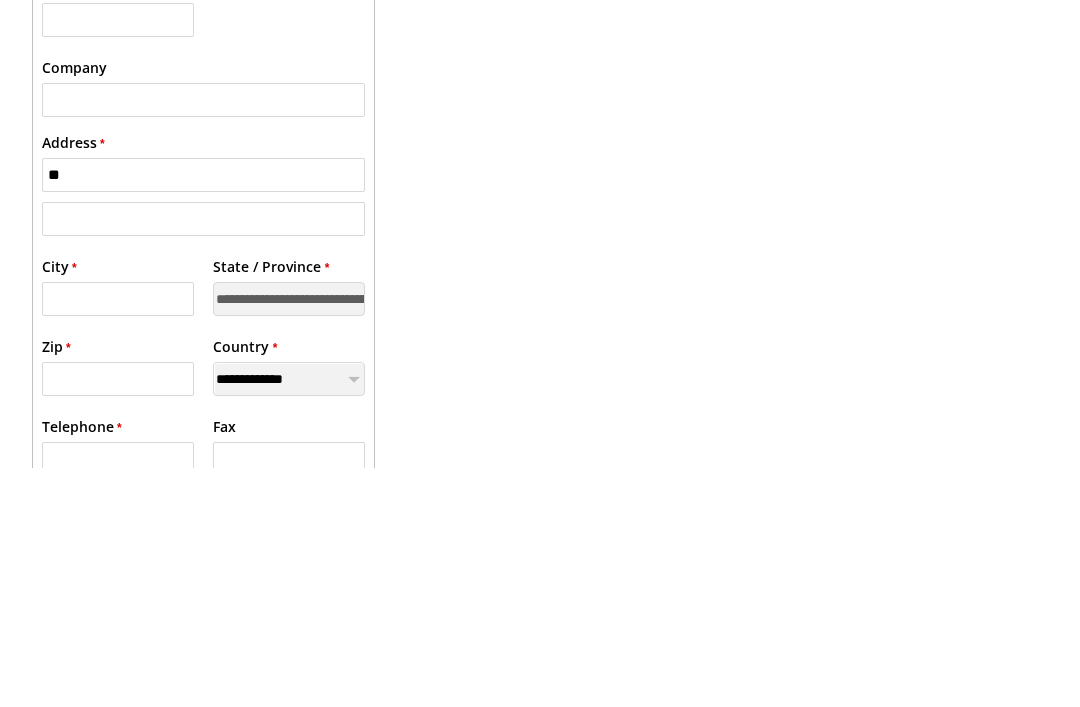 type on "*" 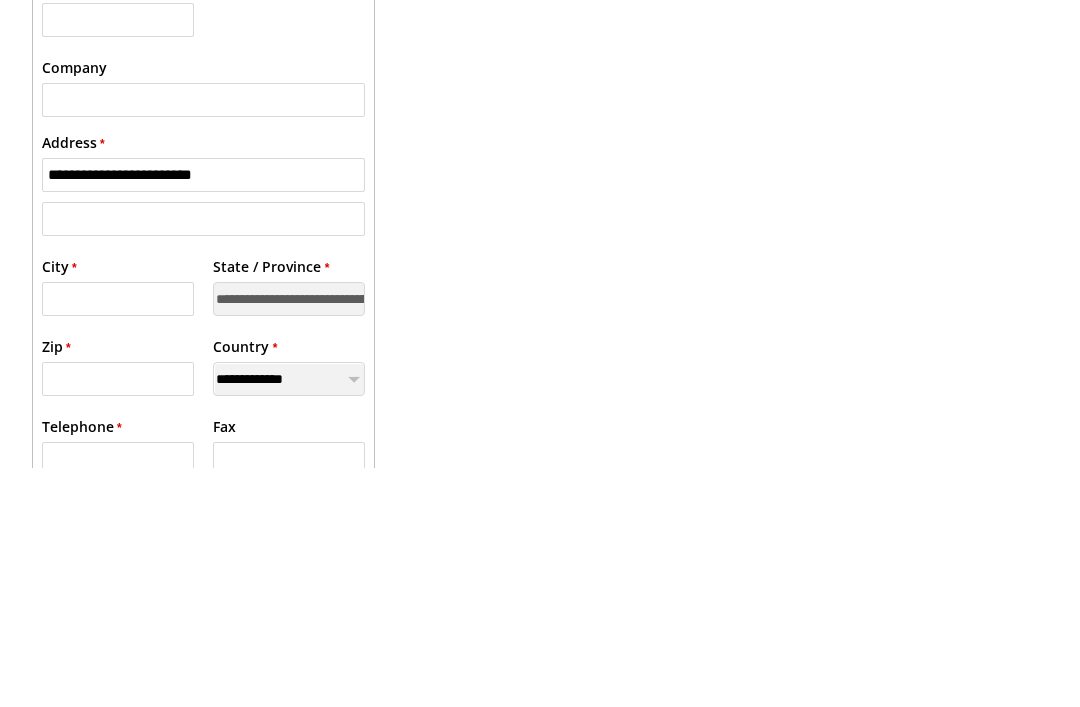 type on "**********" 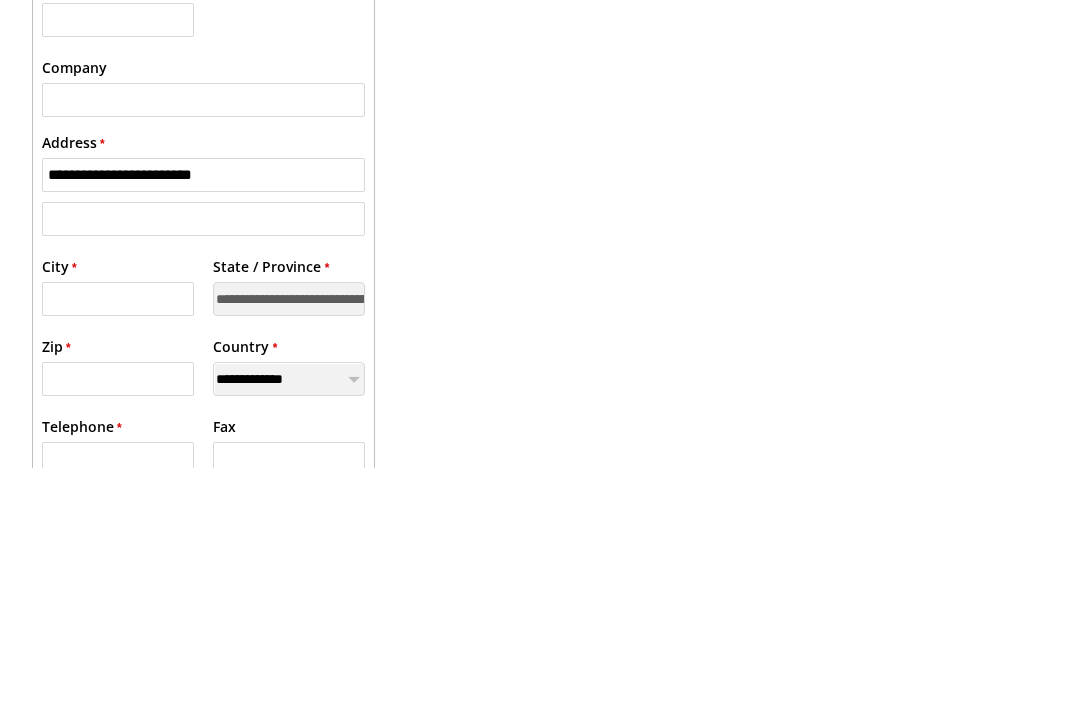 click on "* City" at bounding box center [118, 539] 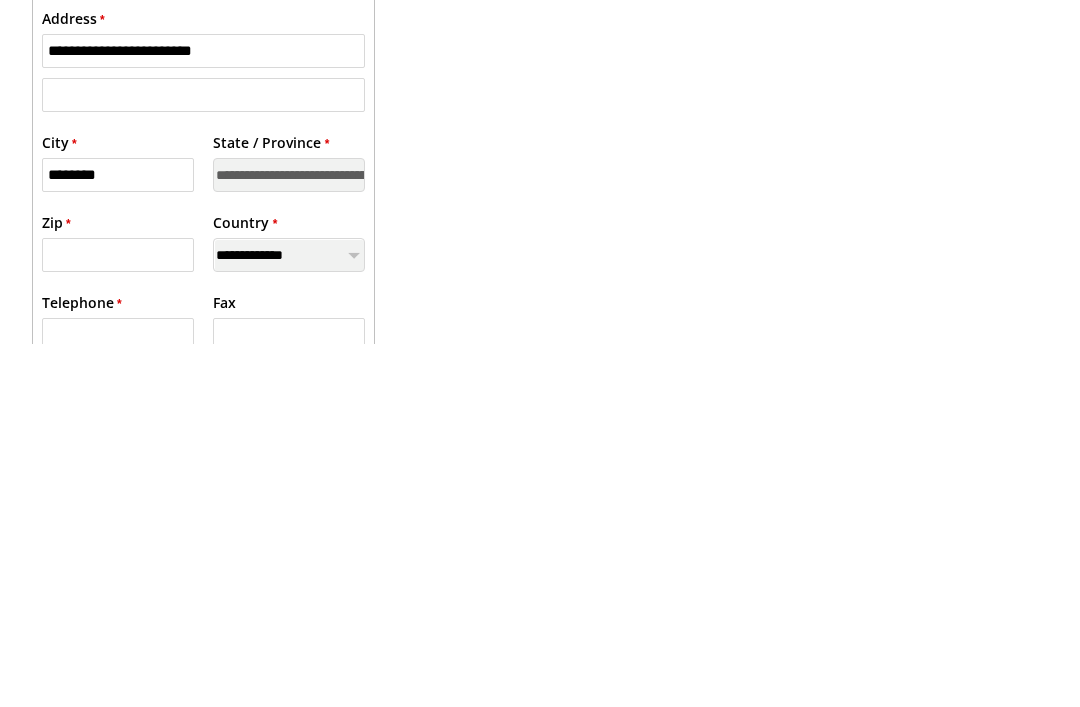 type on "*******" 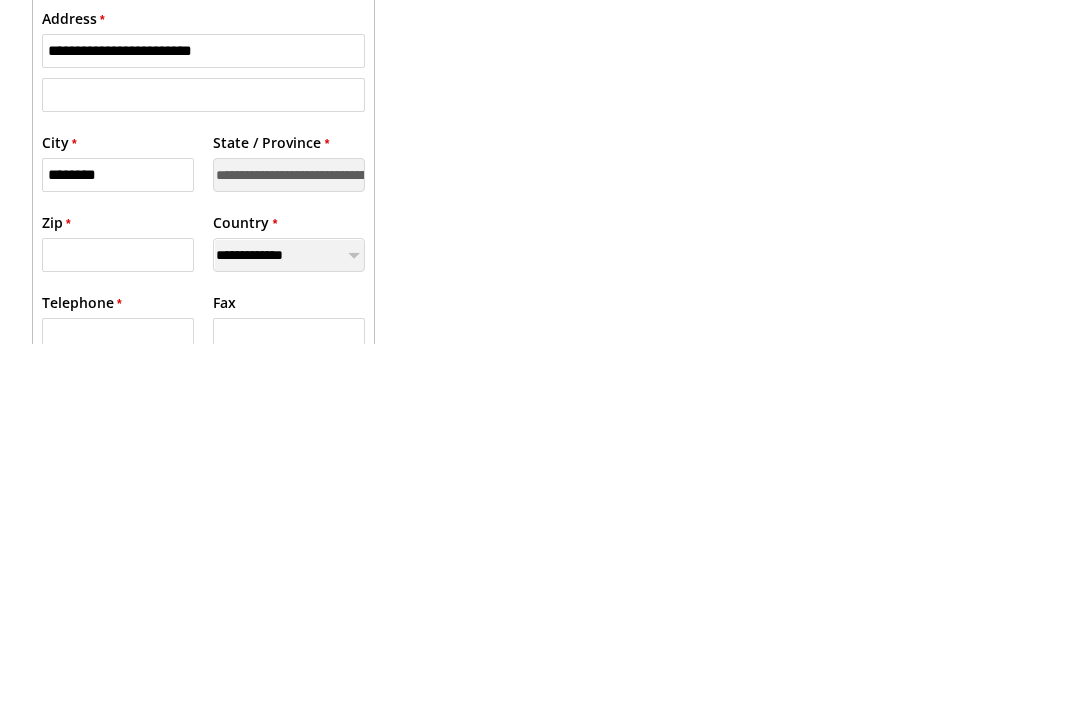 click on "**********" at bounding box center [289, 619] 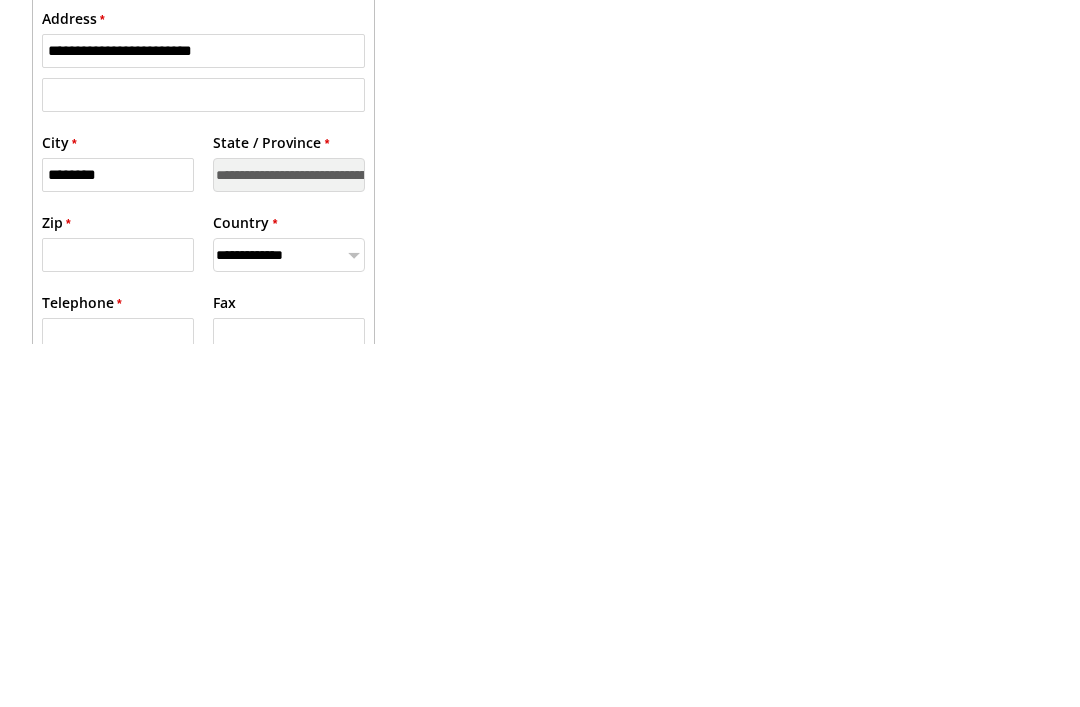 scroll, scrollTop: 1540, scrollLeft: 0, axis: vertical 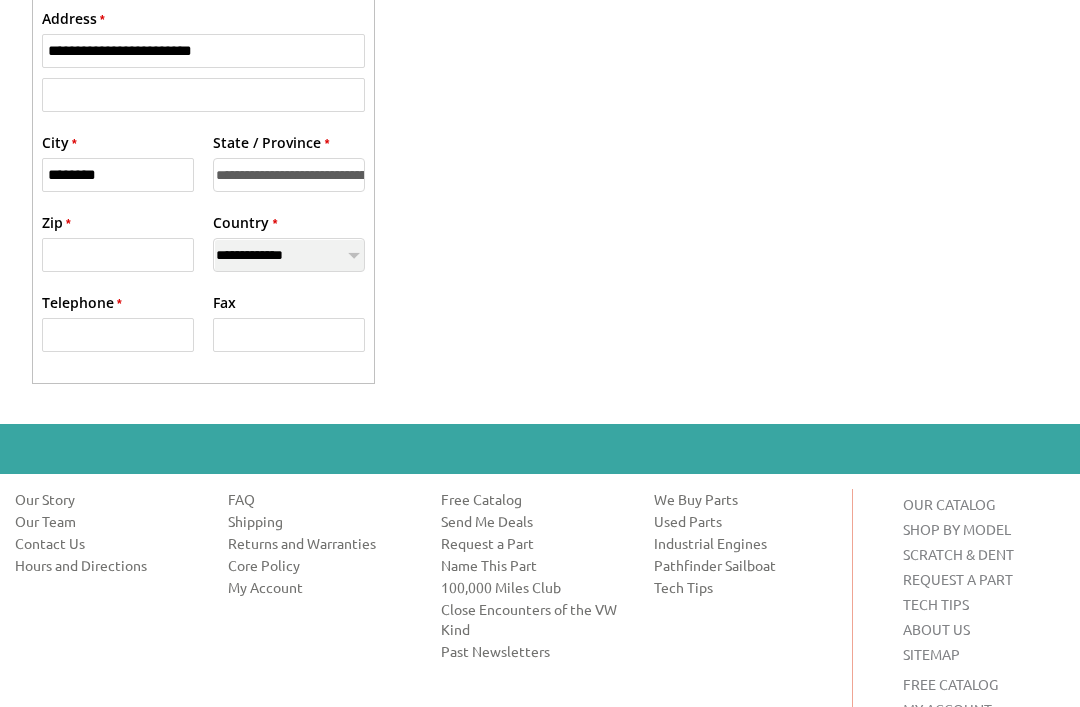 click on "**********" at bounding box center (289, 175) 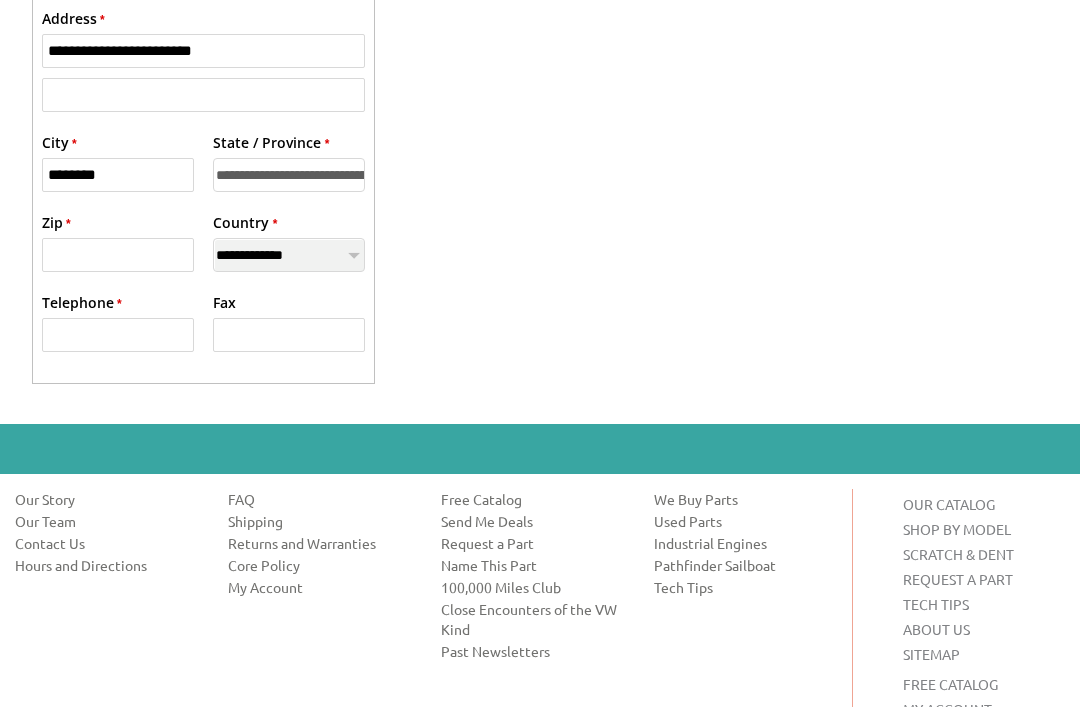 select on "**" 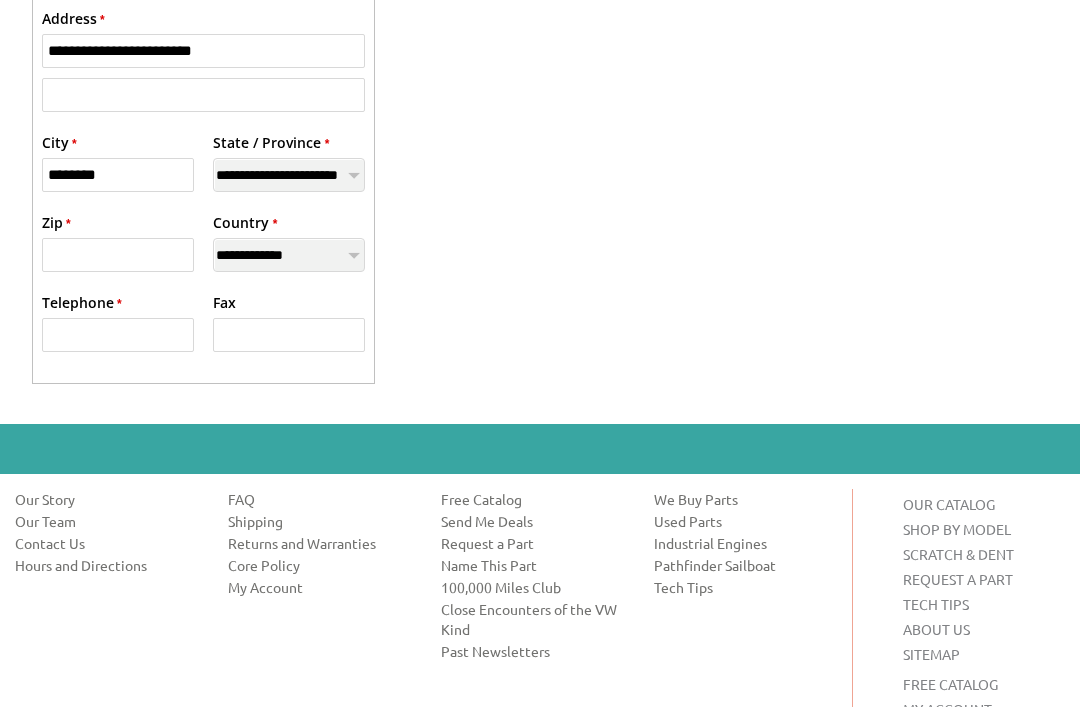 click on "* Zip" at bounding box center [118, 255] 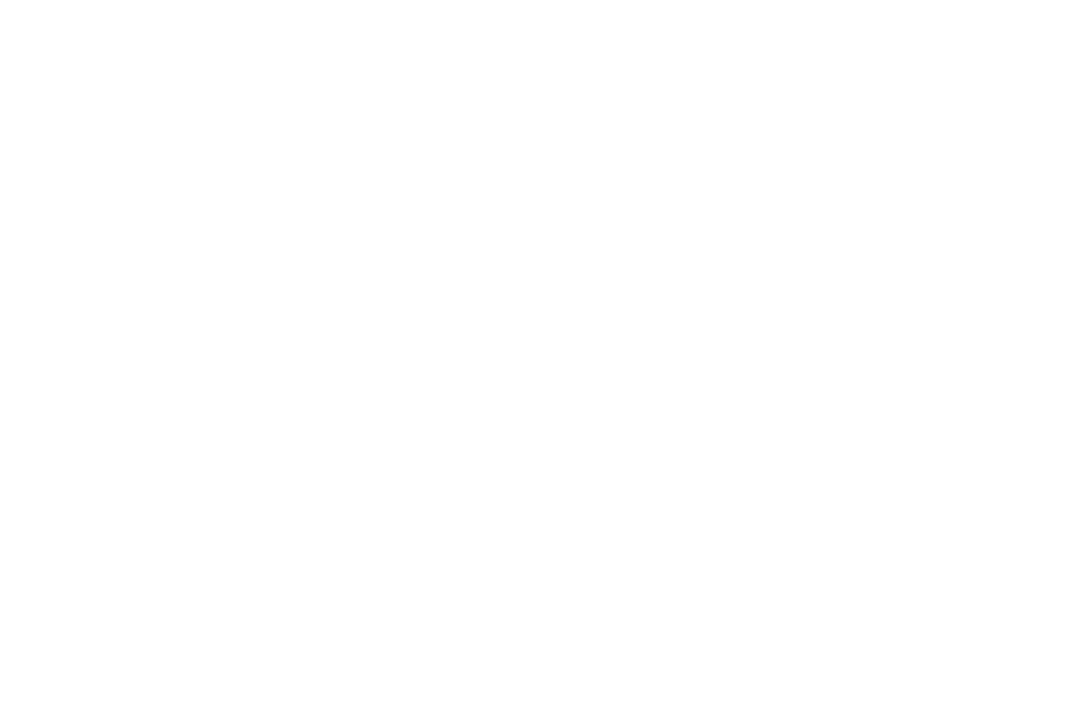 scroll, scrollTop: 519, scrollLeft: 0, axis: vertical 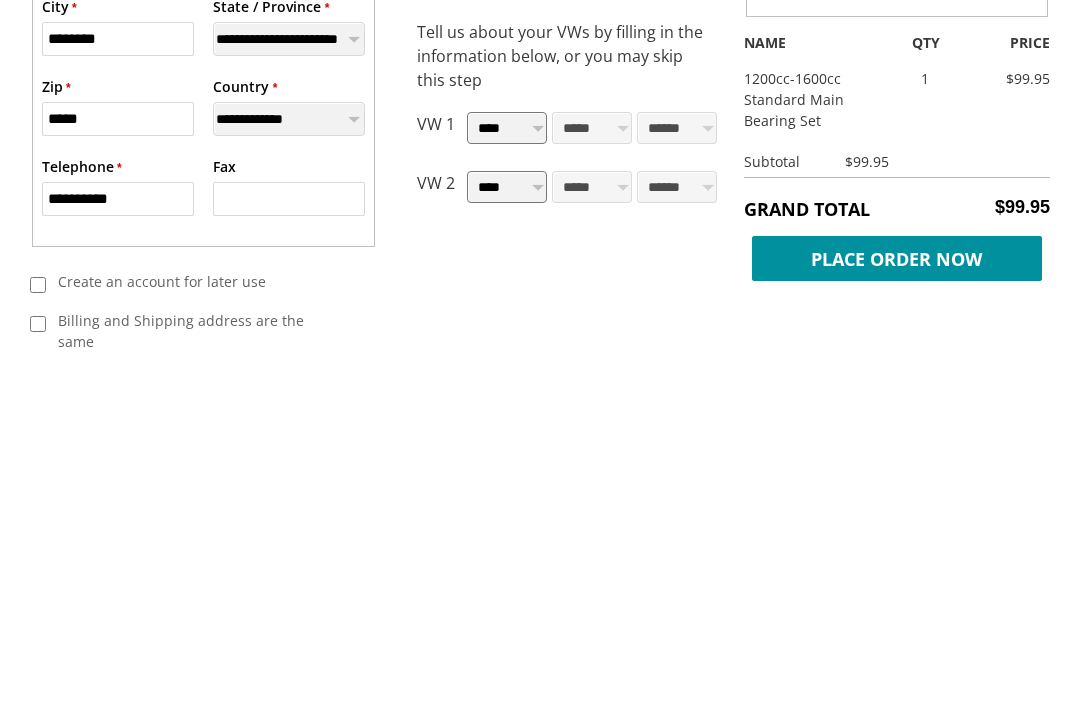type on "*****" 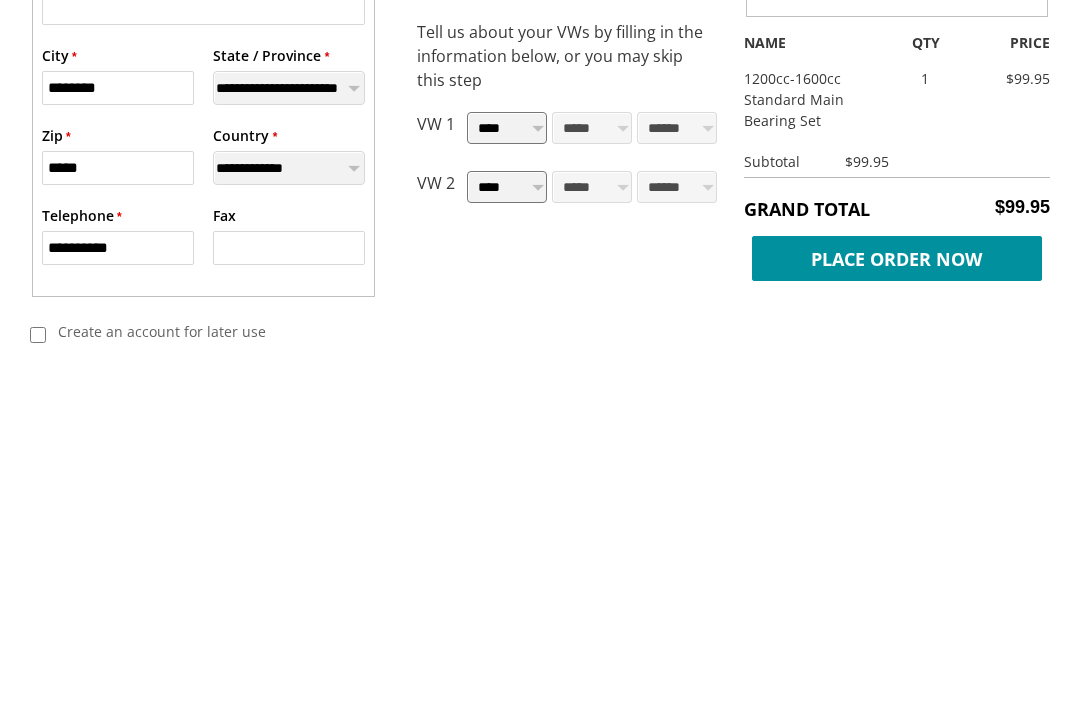 scroll, scrollTop: 384, scrollLeft: 0, axis: vertical 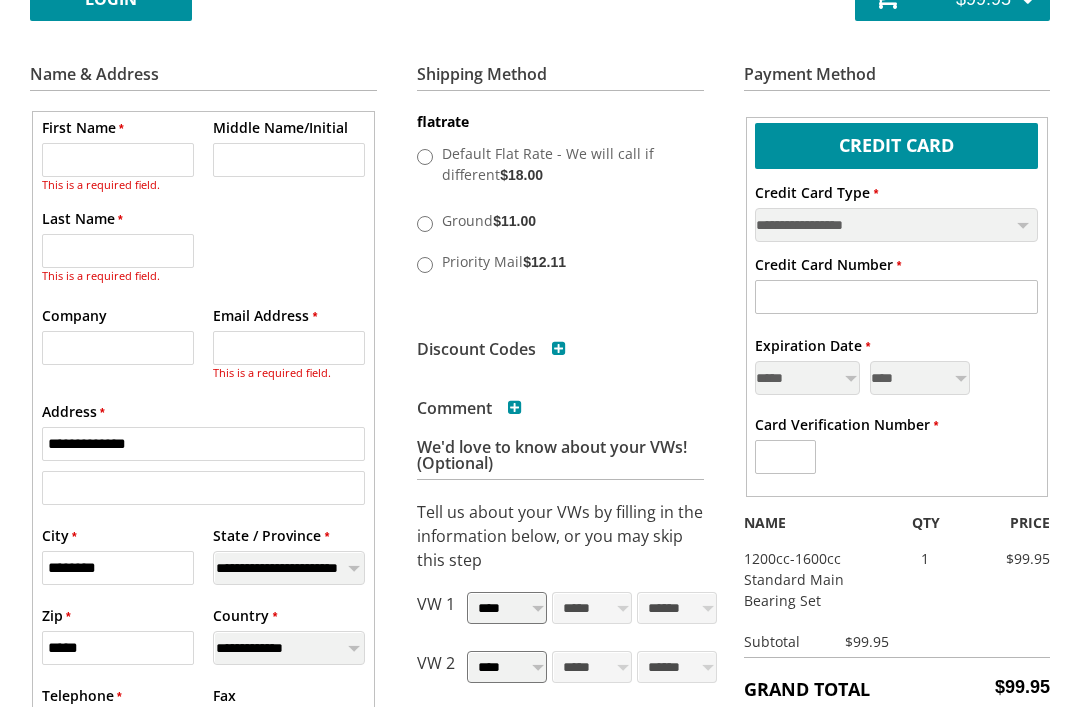 type on "*******" 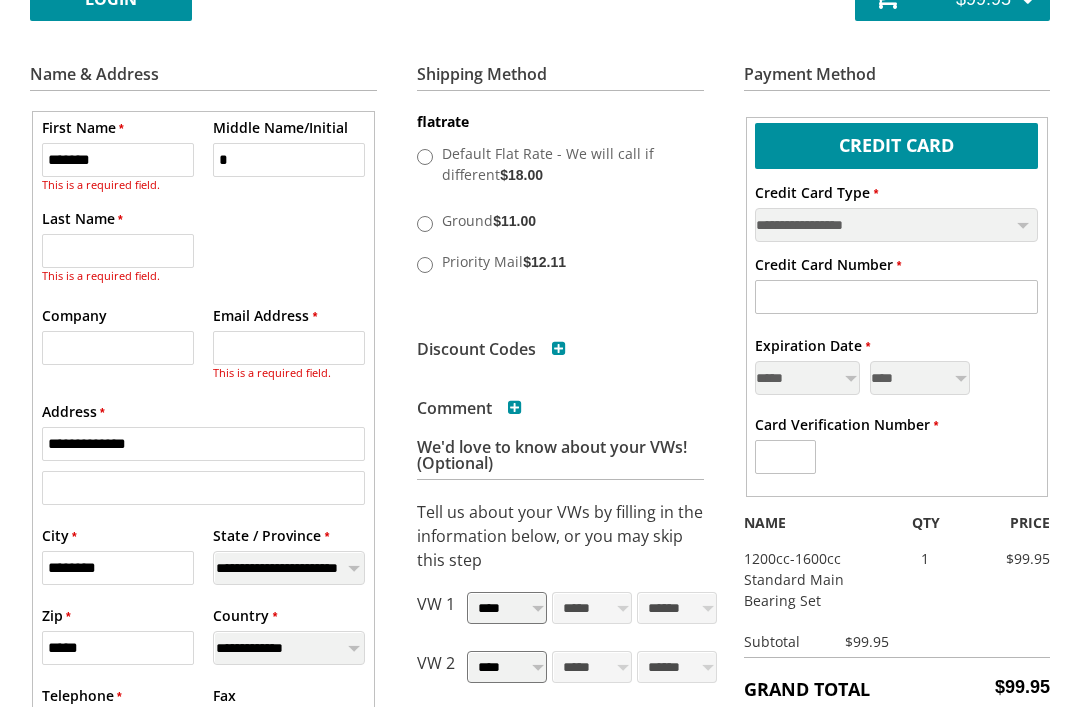 type on "*" 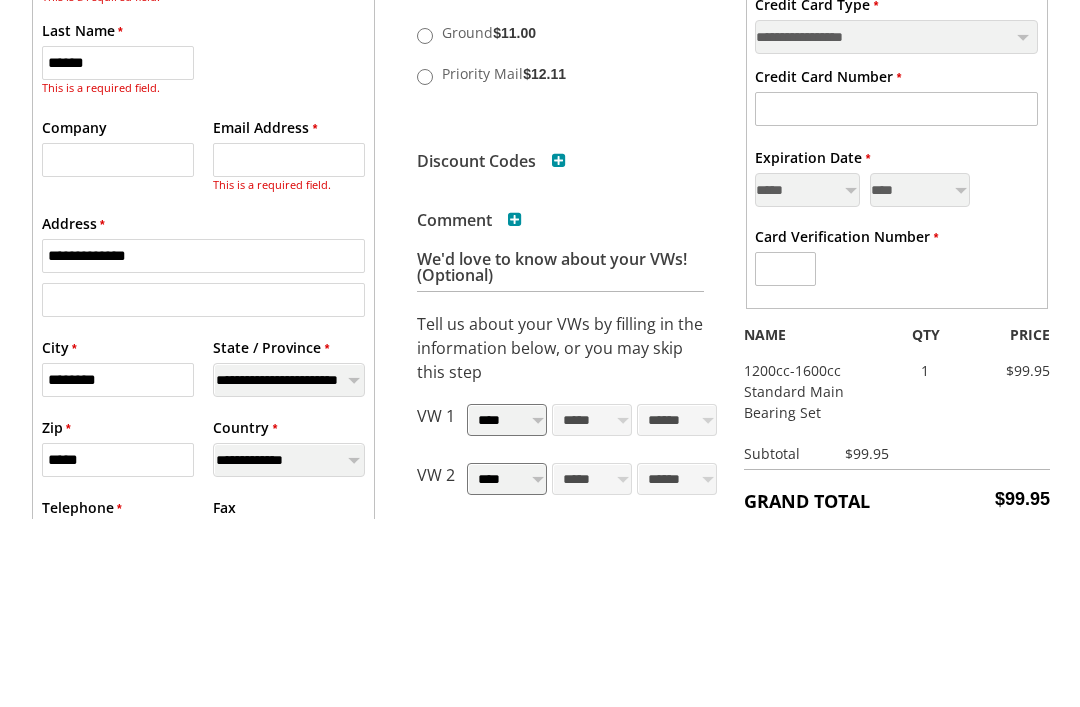 click on "******" at bounding box center [118, 251] 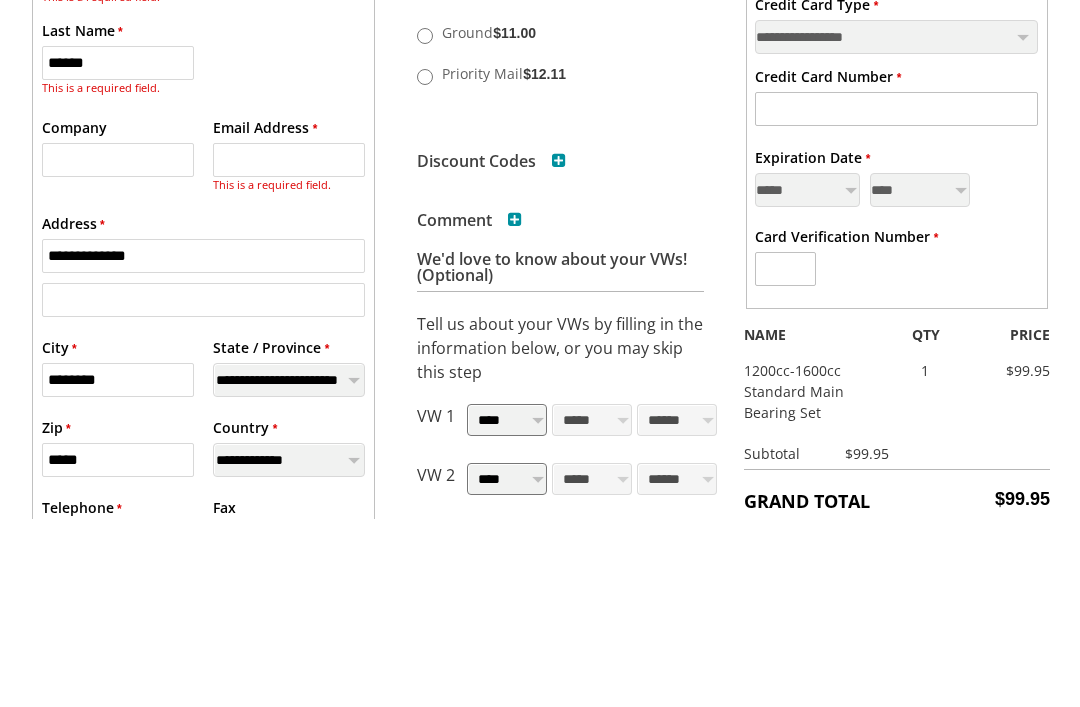 type on "******" 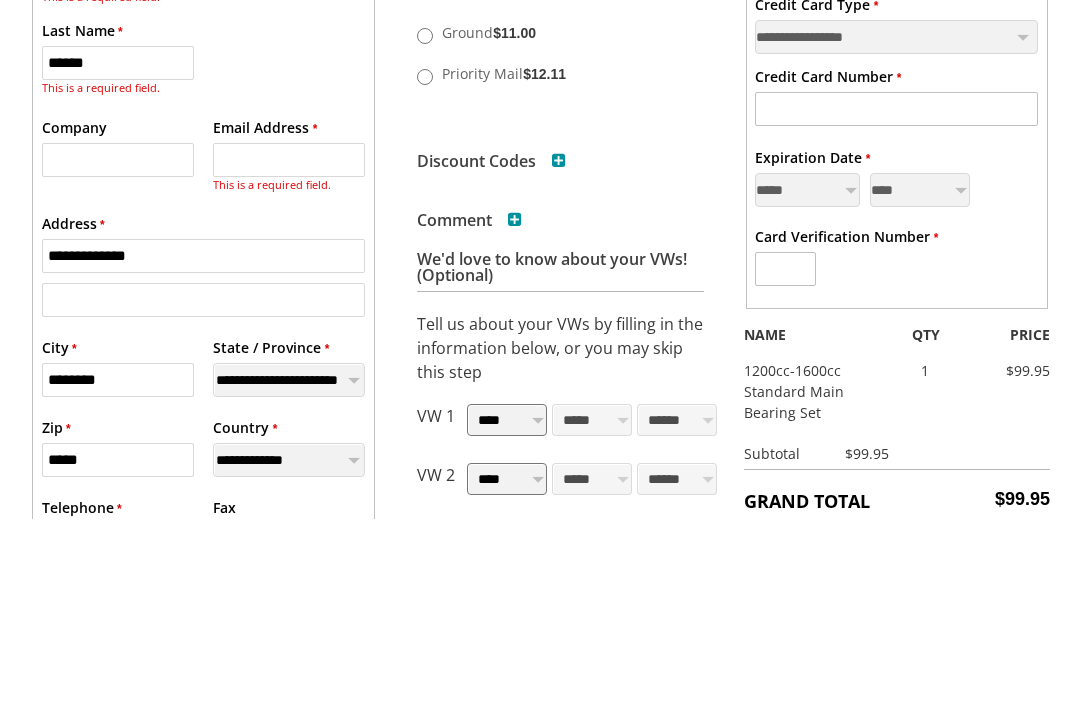 click on "* Email Address" at bounding box center [289, 348] 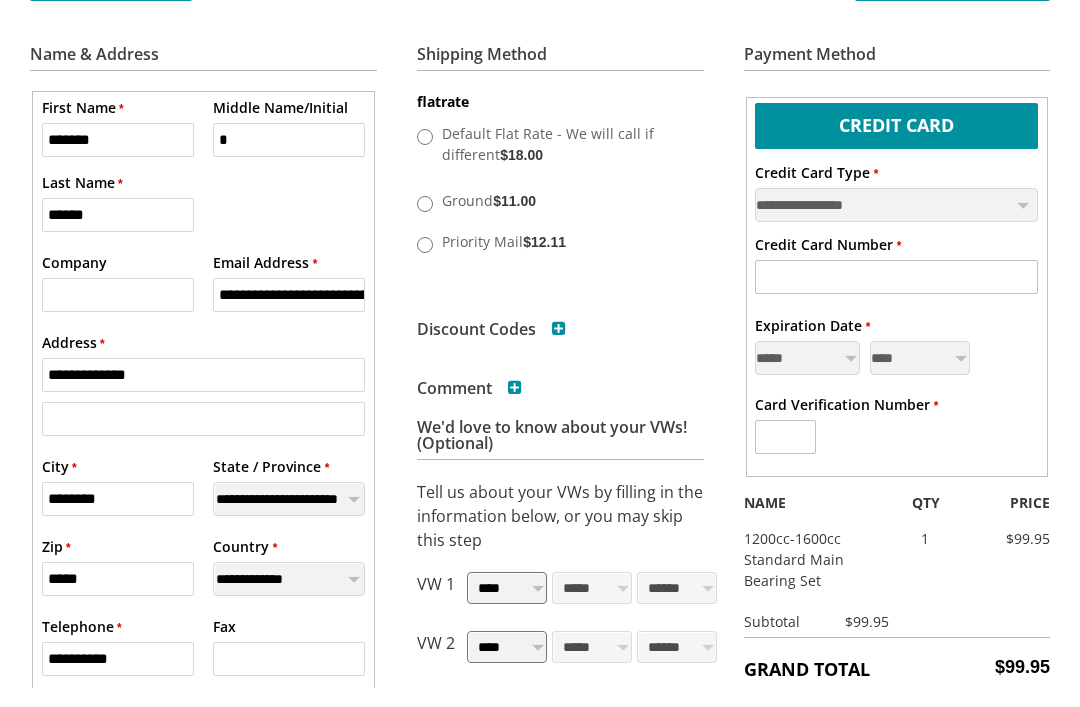 type on "**********" 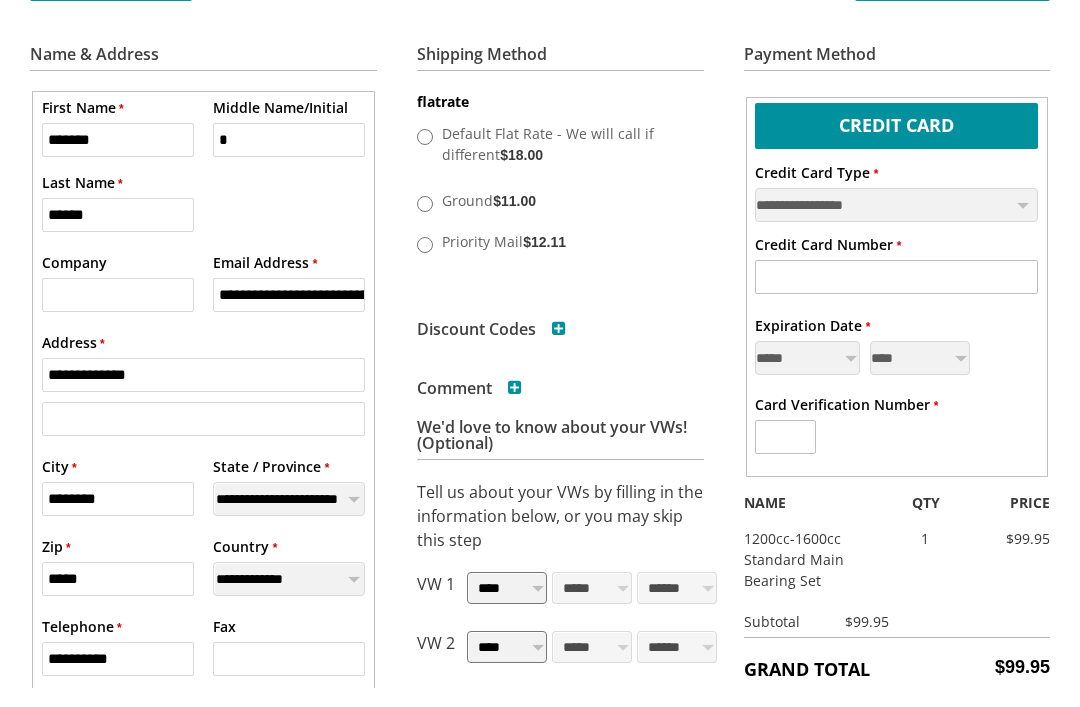 click on "**********" at bounding box center [896, 225] 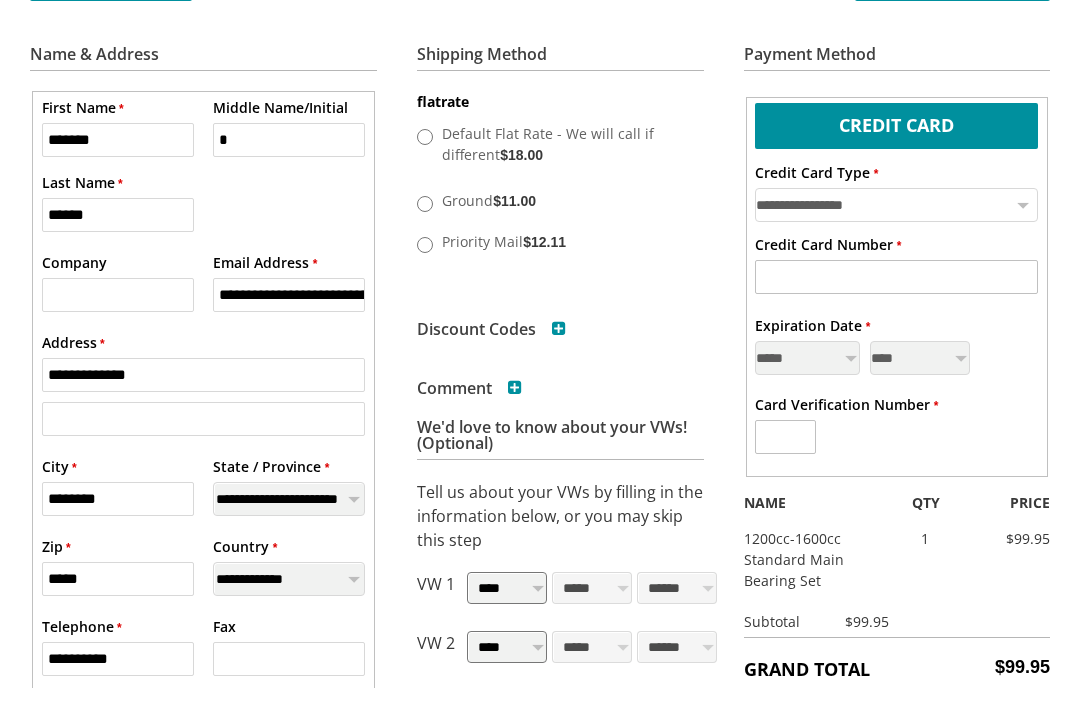 scroll, scrollTop: 404, scrollLeft: 0, axis: vertical 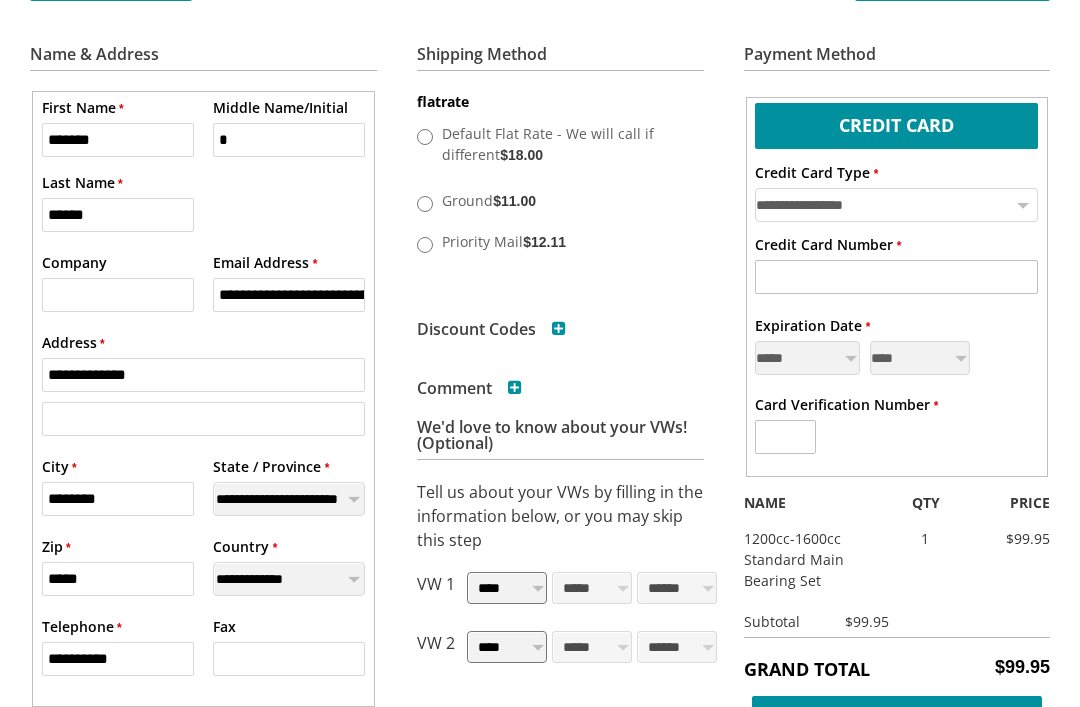 select on "**" 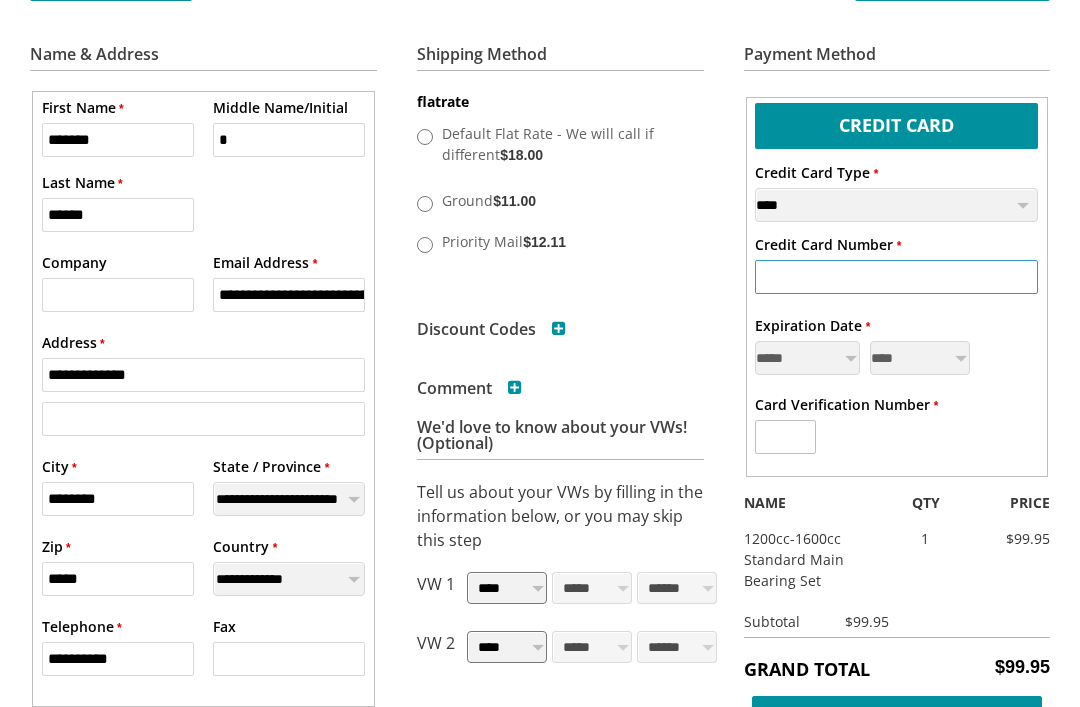 click on "* Credit Card Number" at bounding box center (896, 277) 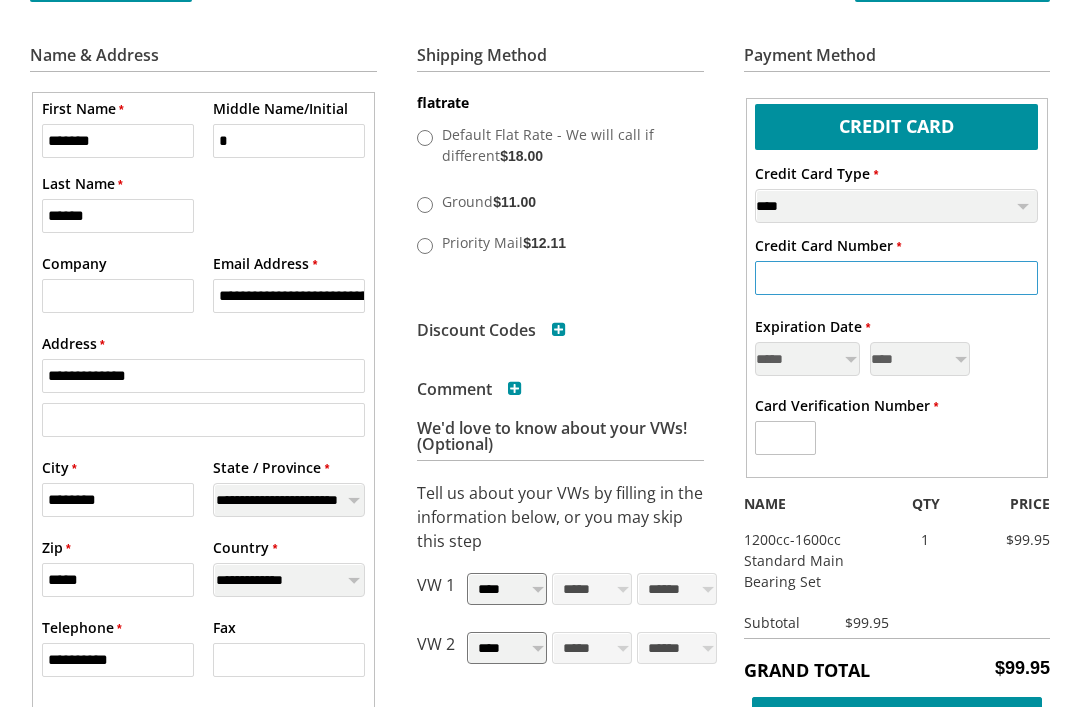 type on "**********" 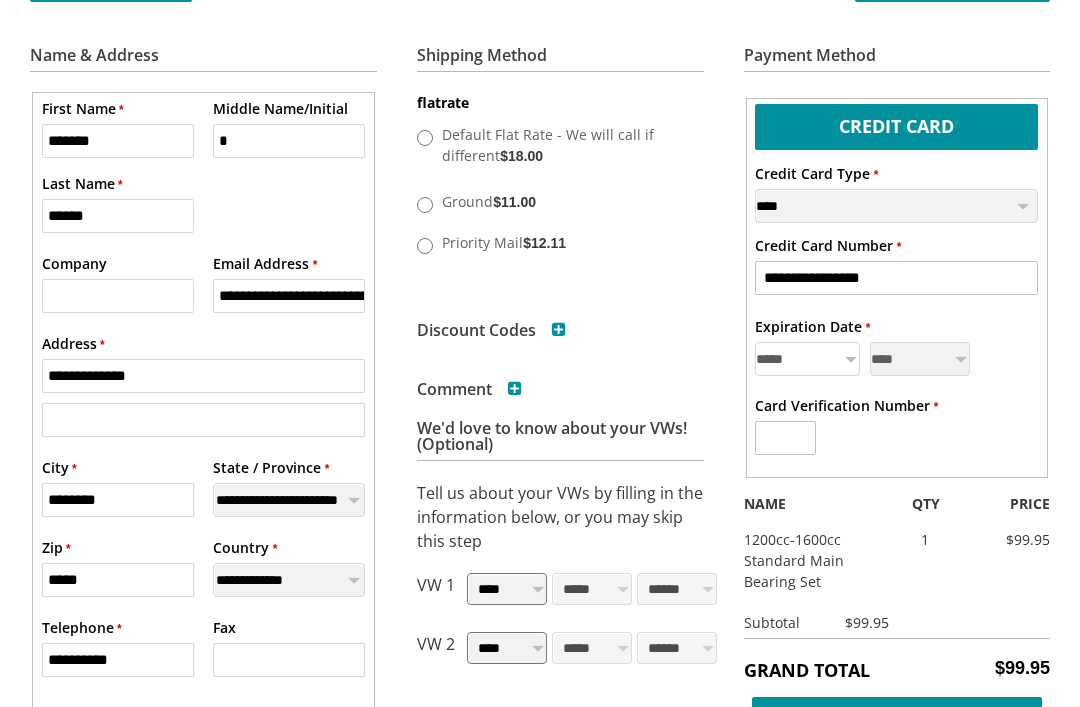 select on "**" 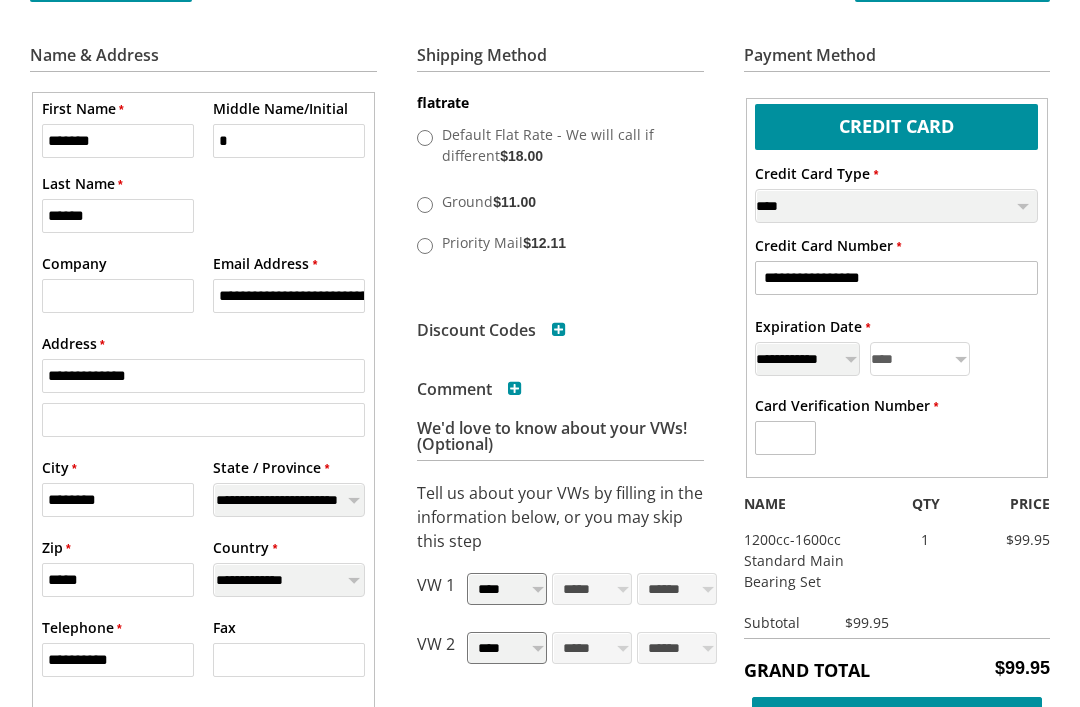 select on "****" 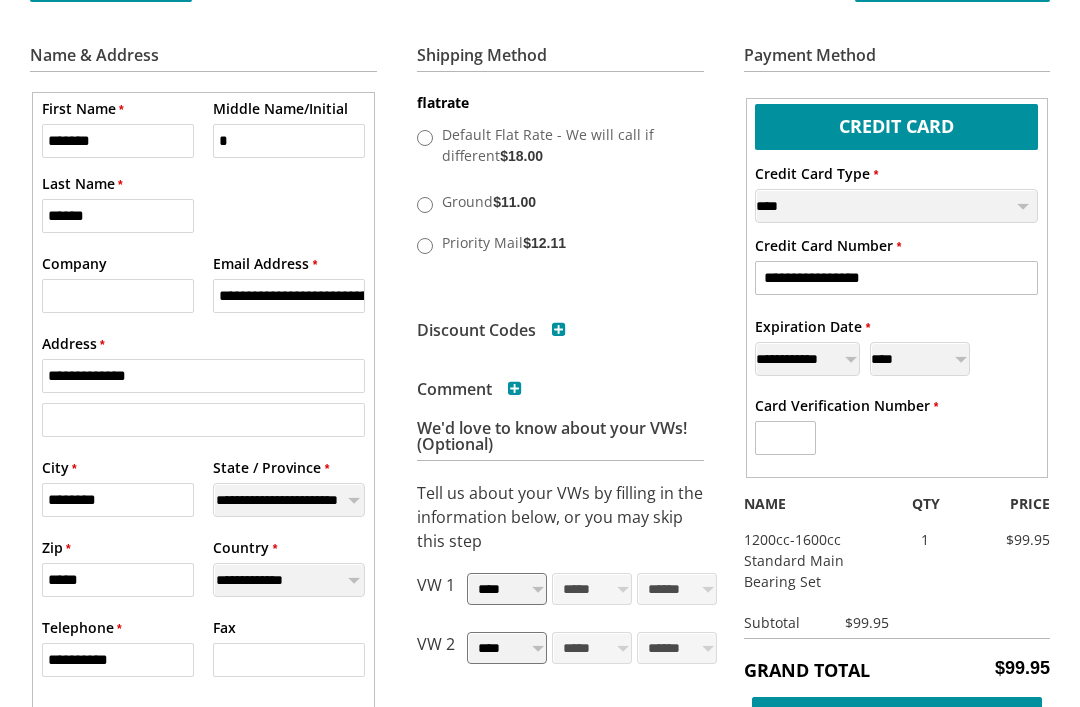 type on "***" 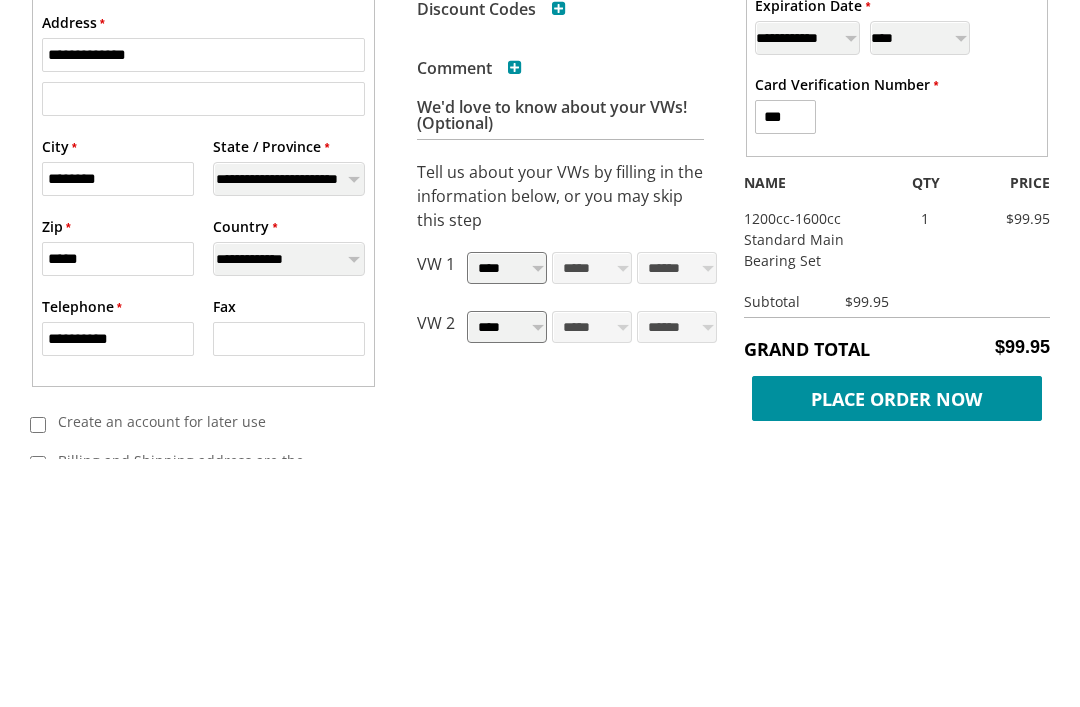 scroll, scrollTop: 482, scrollLeft: 0, axis: vertical 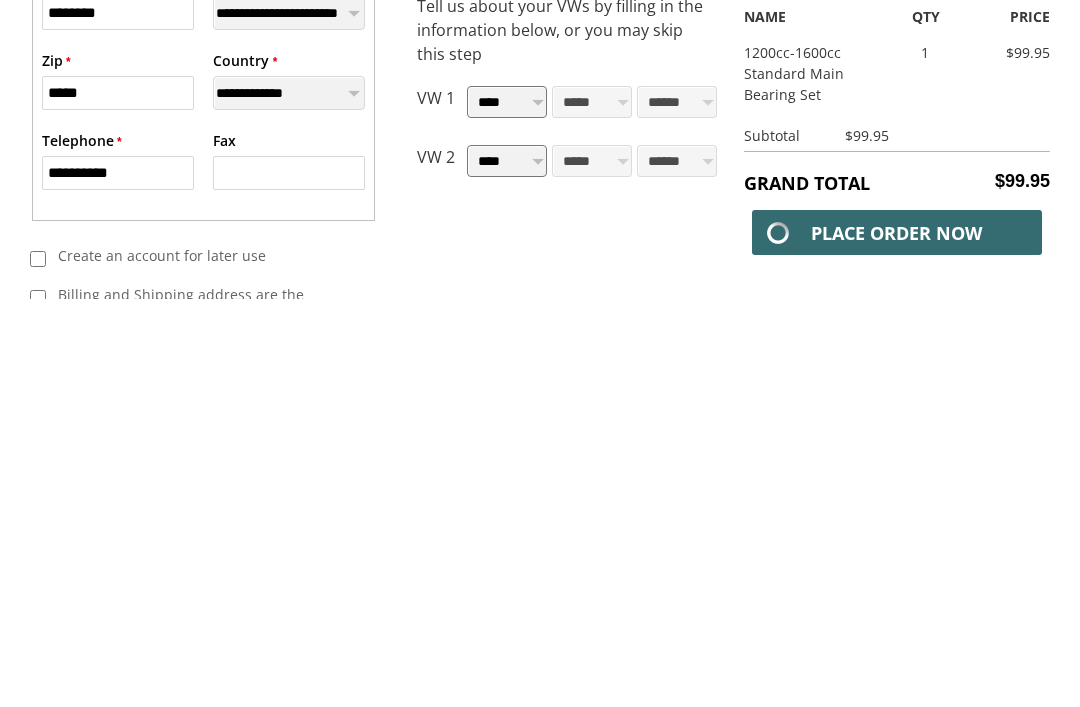 click on "Place Order Now" at bounding box center [897, 640] 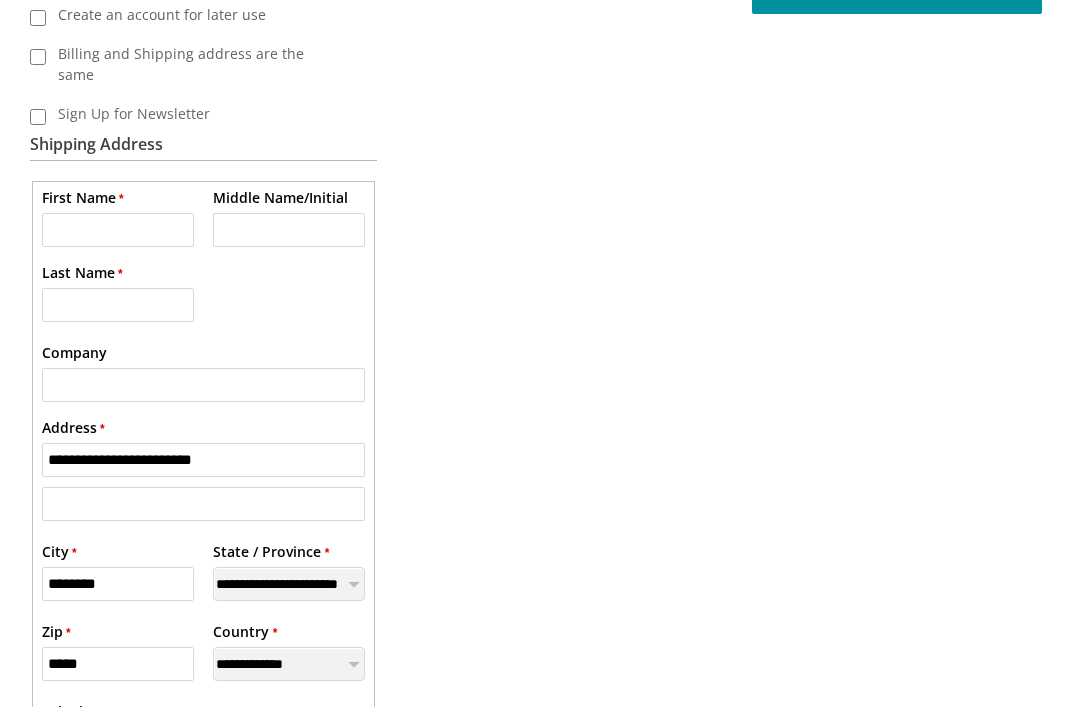 scroll, scrollTop: 1130, scrollLeft: 0, axis: vertical 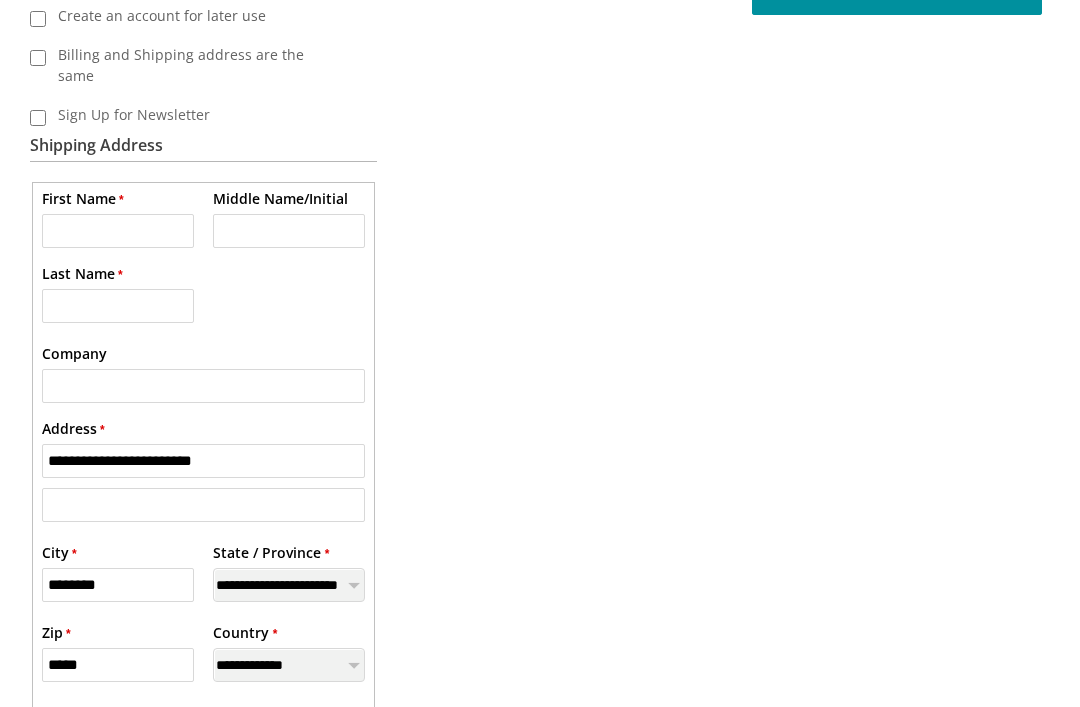 click on "* First Name" at bounding box center [118, 231] 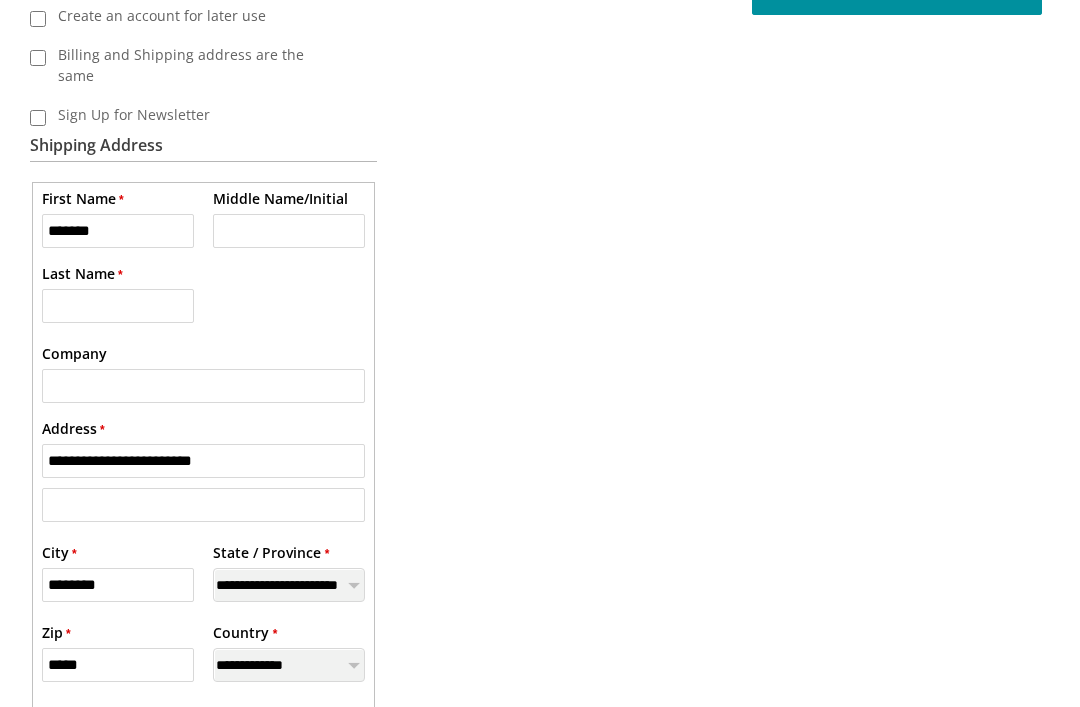type on "*******" 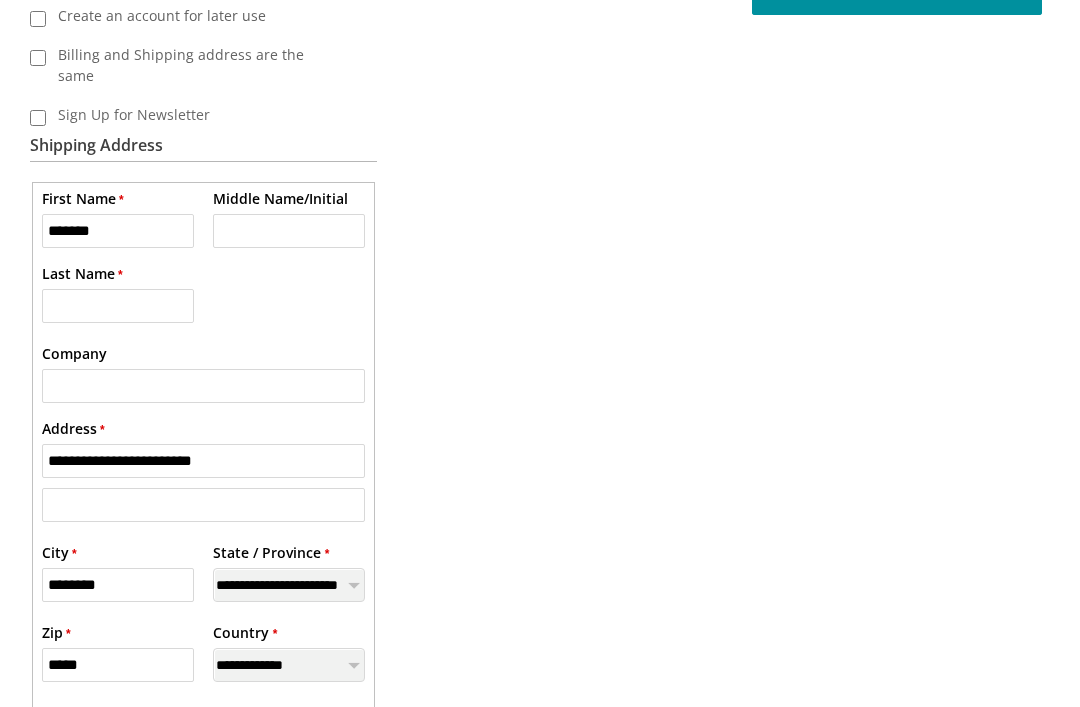 click on "* Last Name" at bounding box center [118, 306] 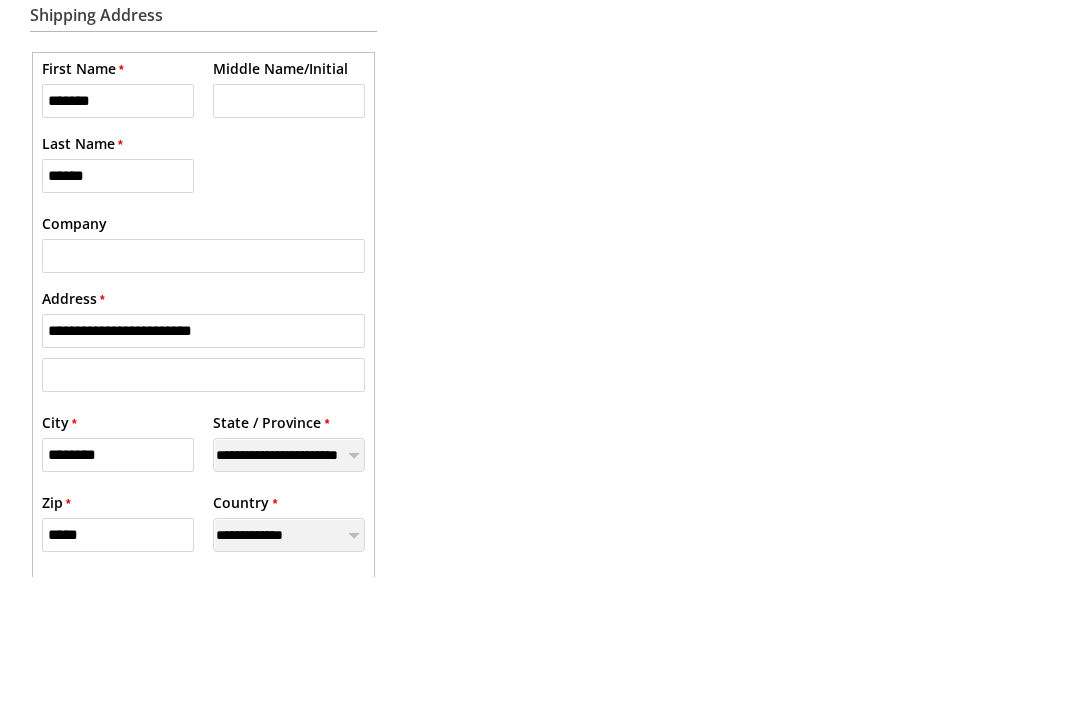 type on "******" 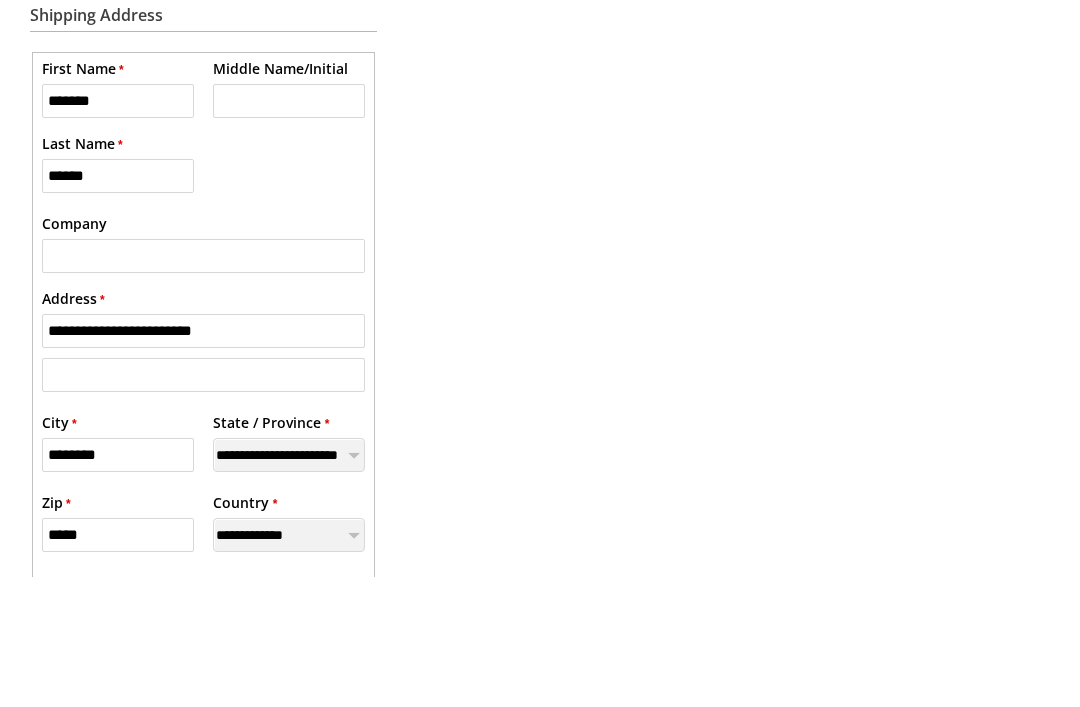 click on "Company" at bounding box center (204, 386) 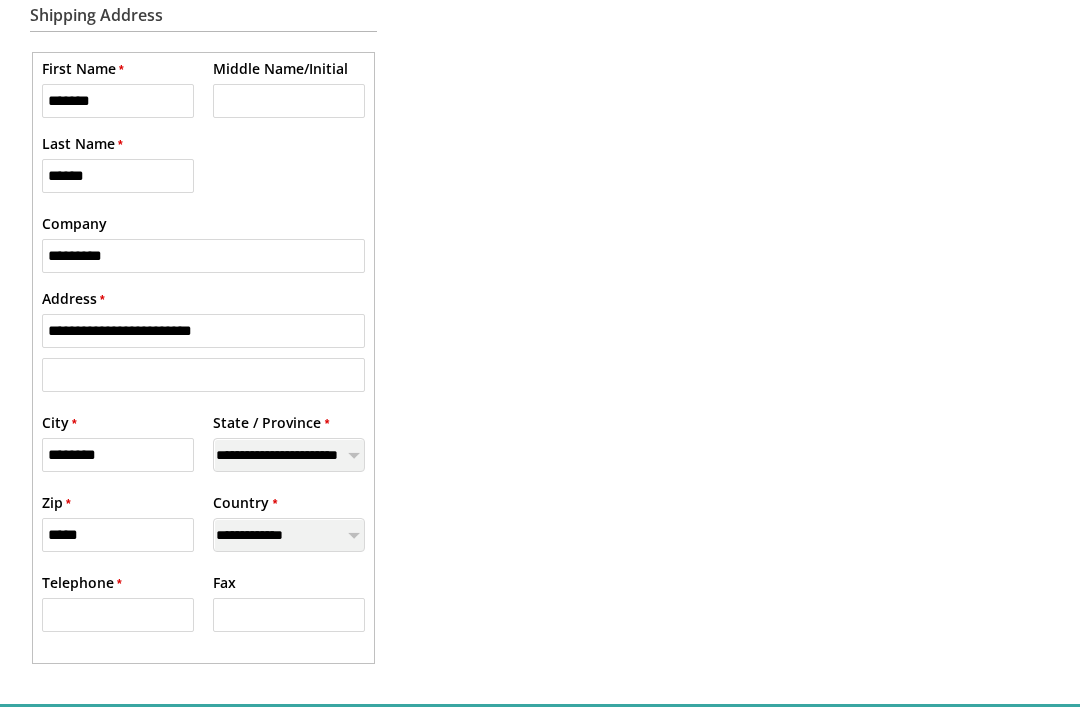 scroll, scrollTop: 1294, scrollLeft: 0, axis: vertical 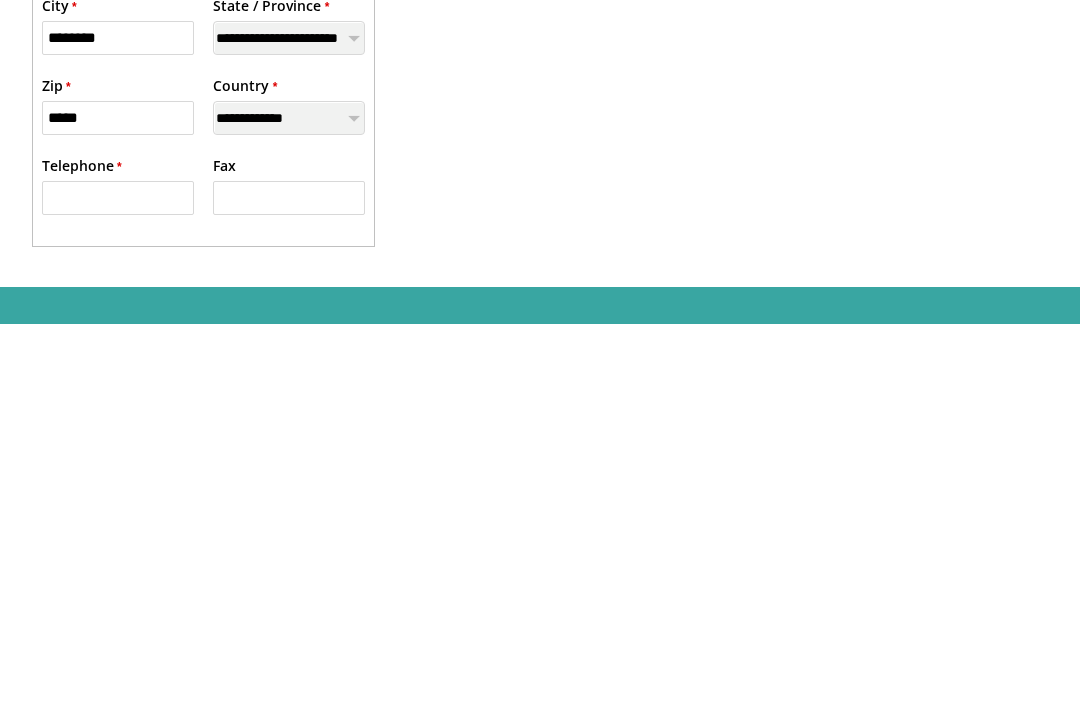 type on "********" 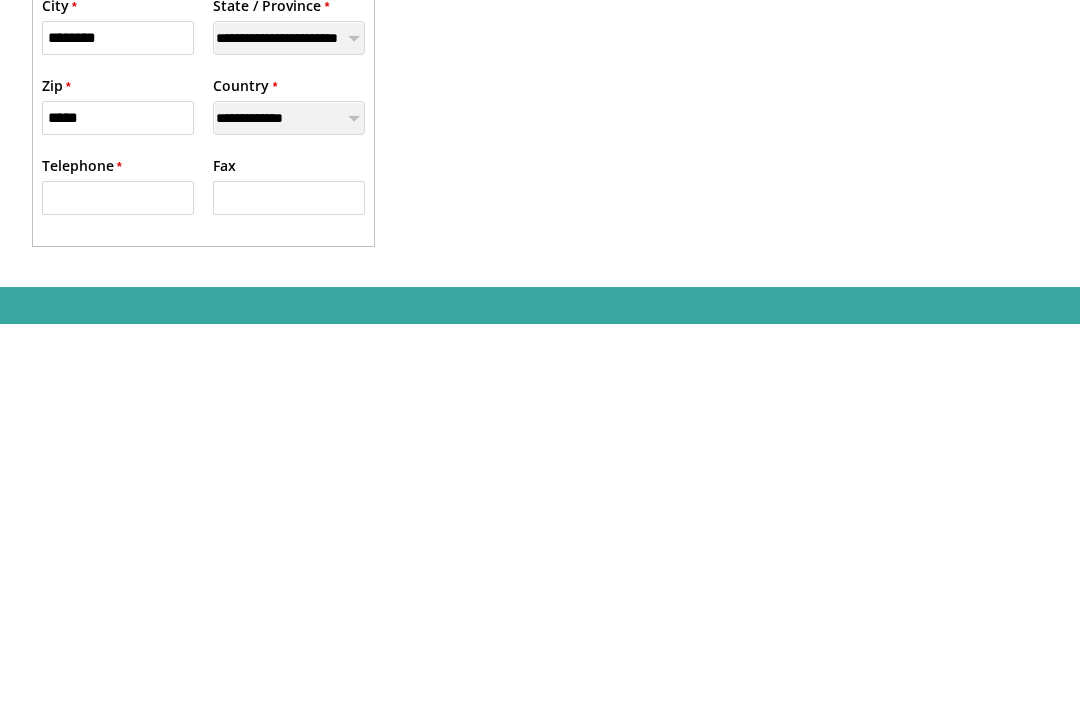 click on "* Telephone" at bounding box center [118, 581] 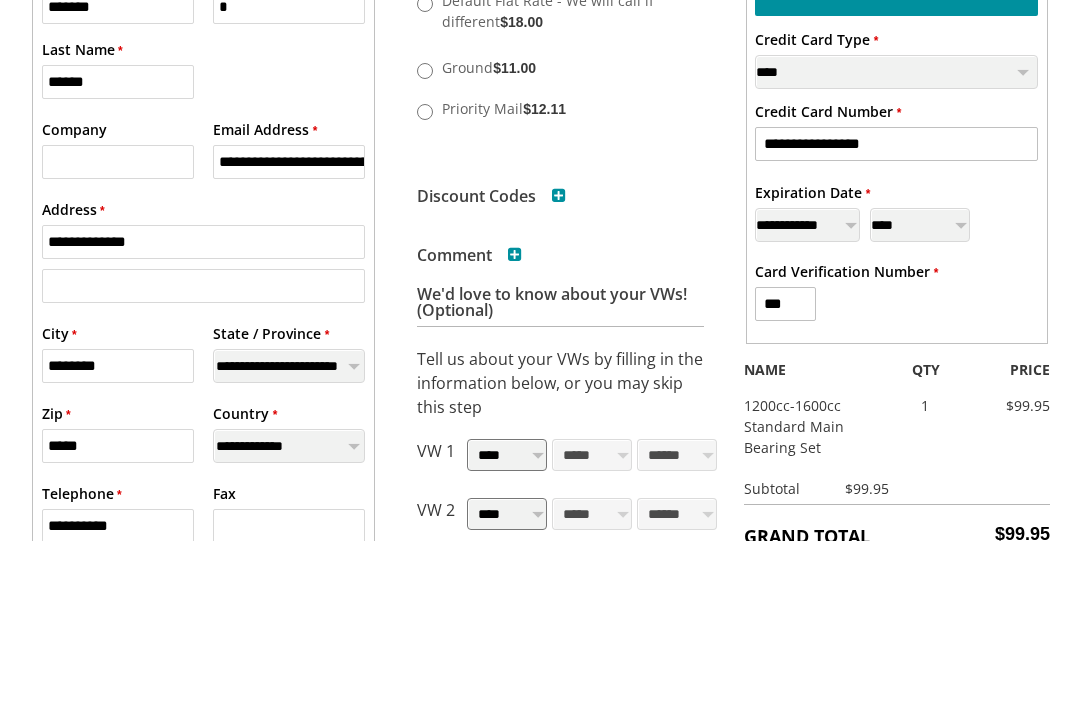 scroll, scrollTop: 362, scrollLeft: 0, axis: vertical 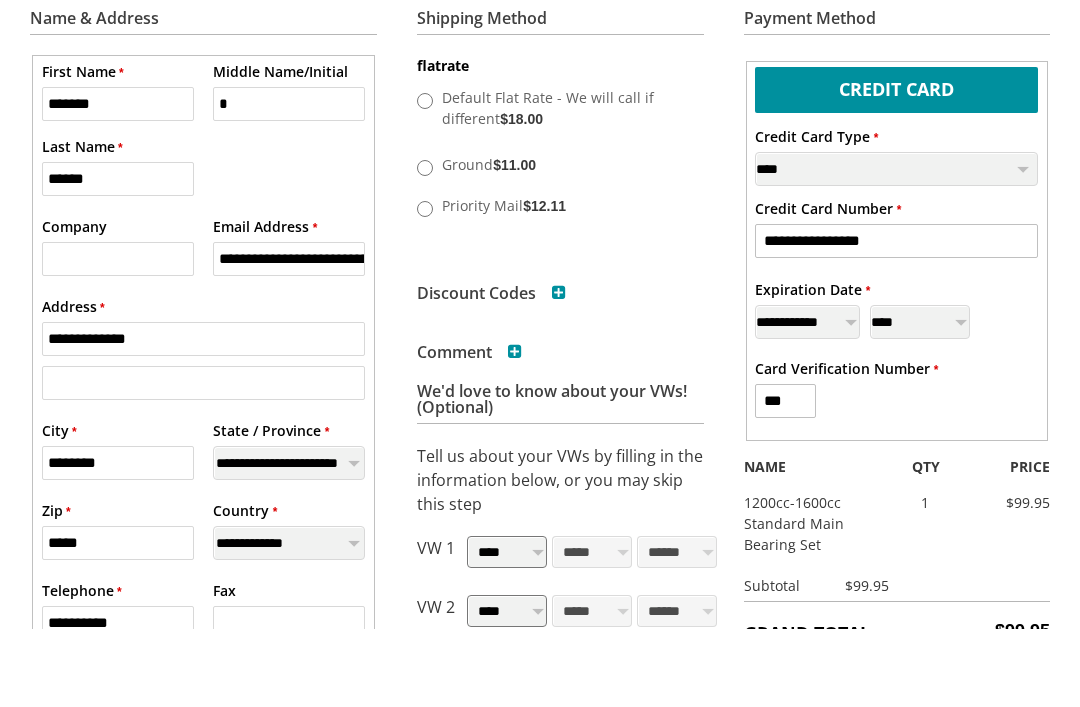 type on "**********" 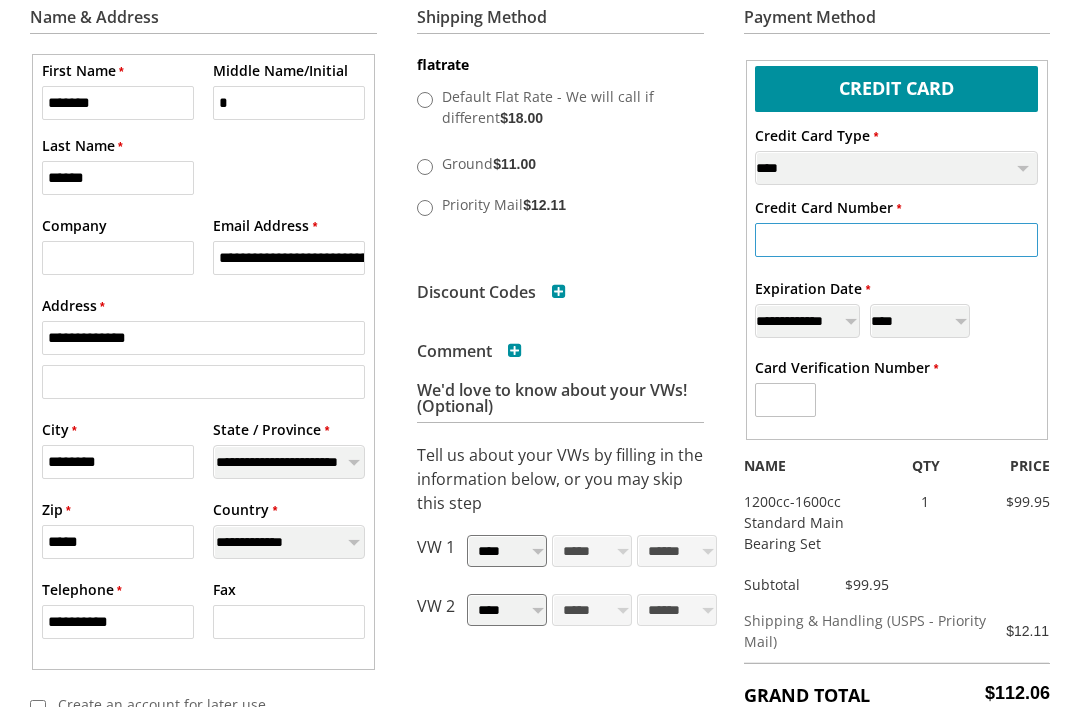 click on "* Credit Card Number" at bounding box center [896, 240] 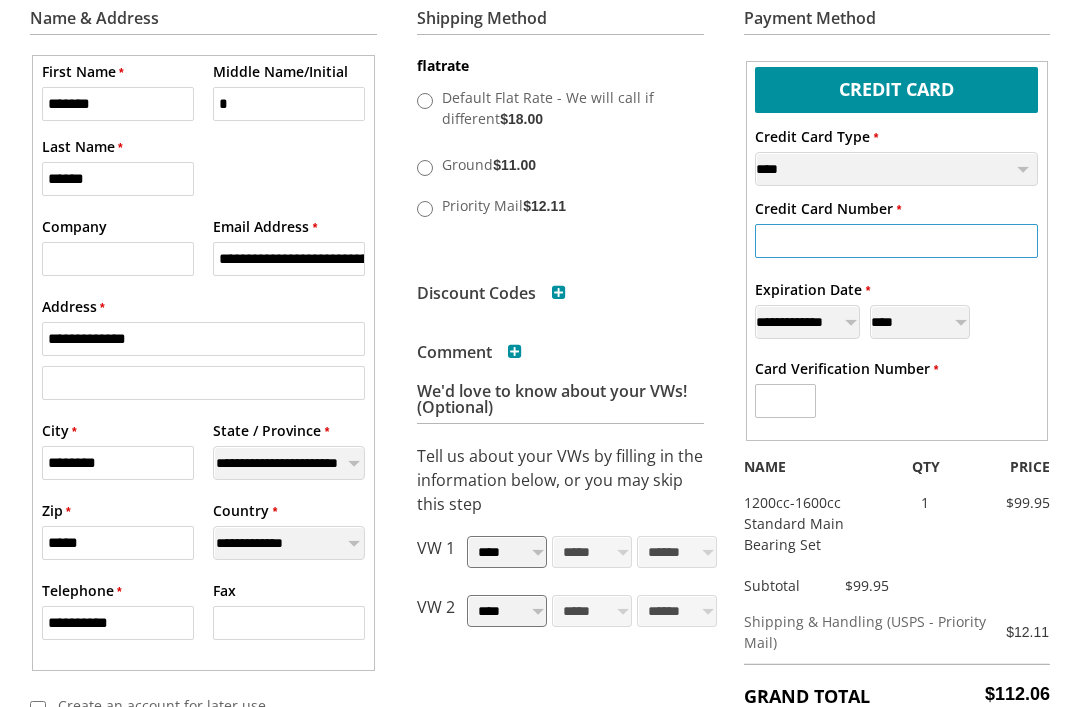 type on "**********" 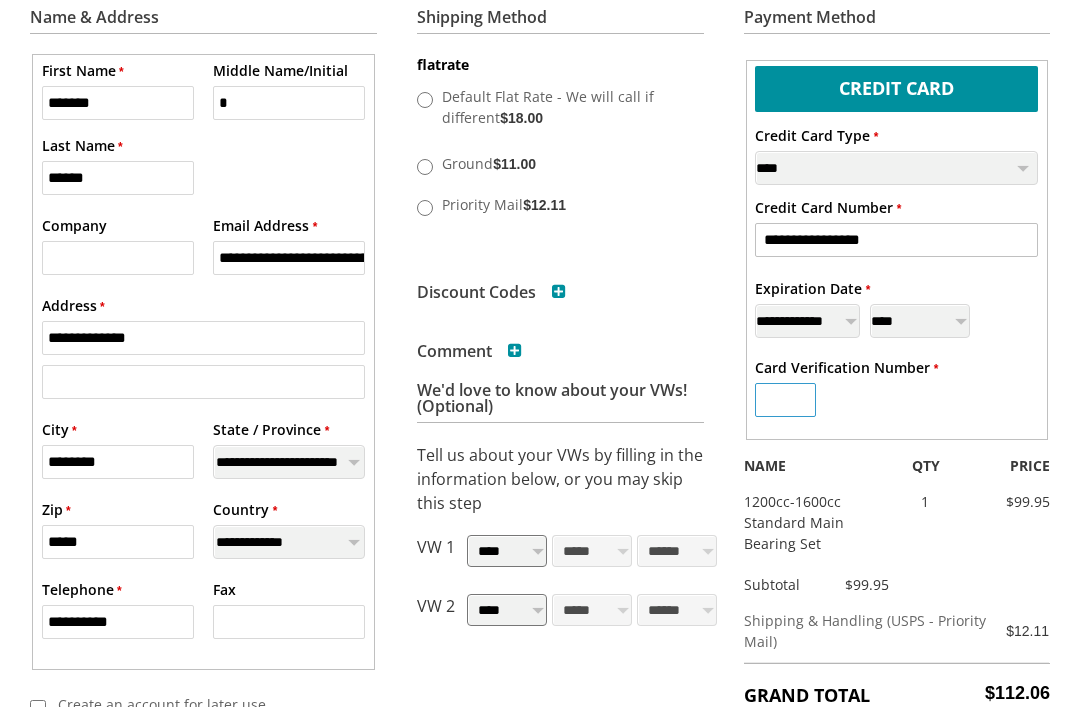 click on "* Card Verification Number" at bounding box center (785, 401) 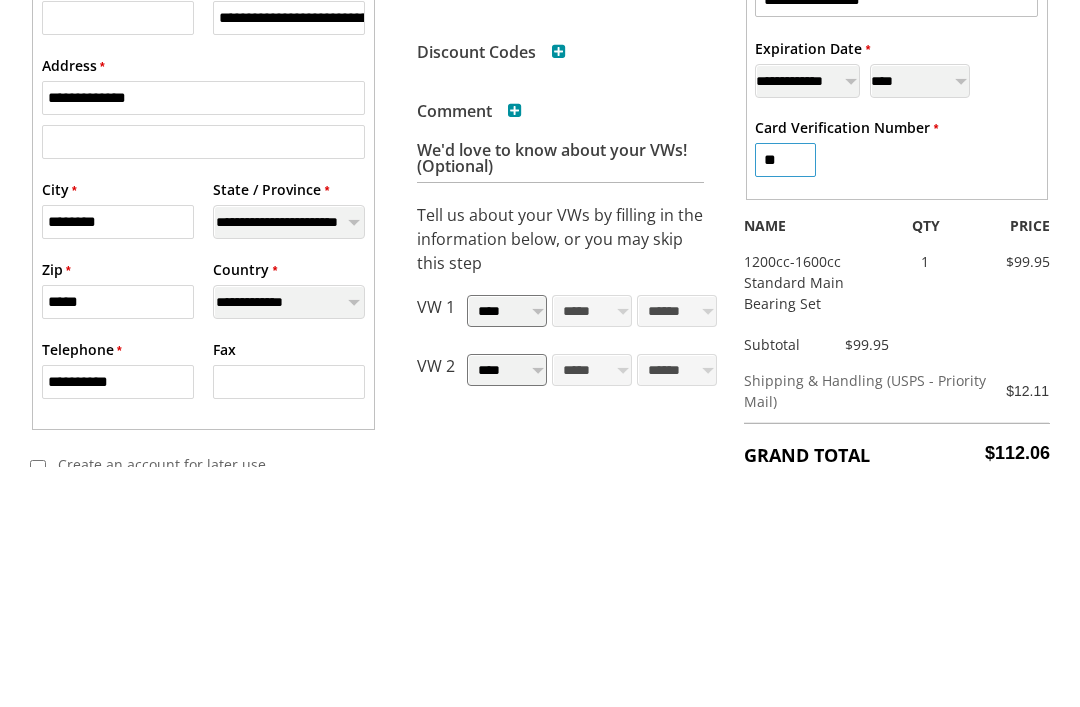 type on "*" 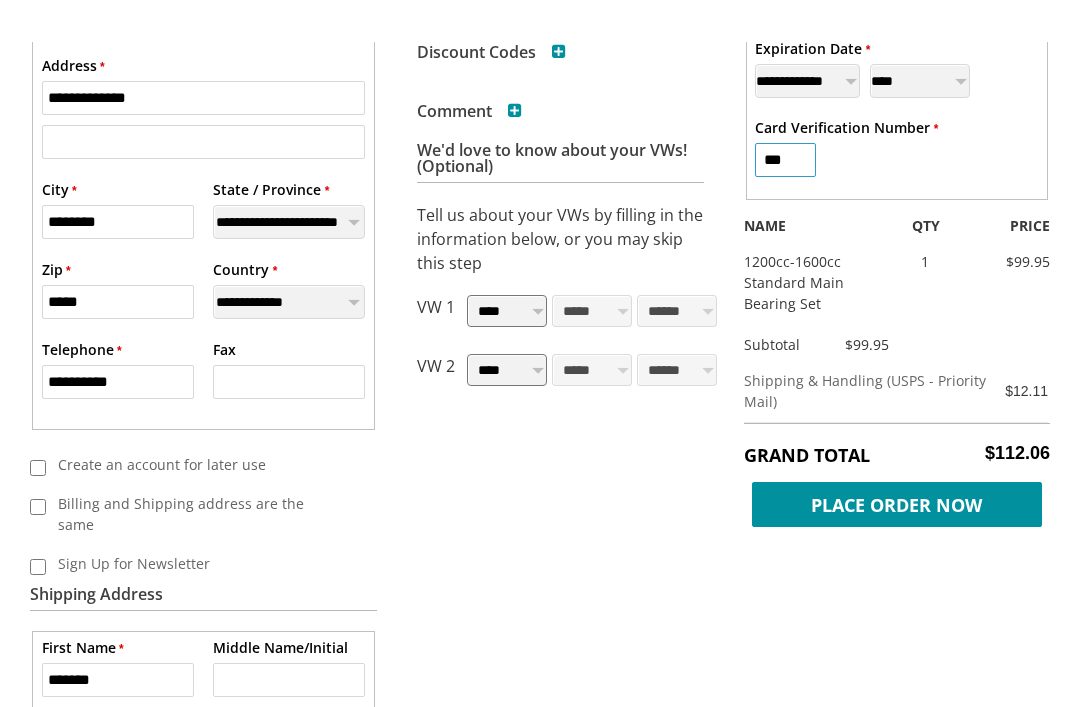scroll, scrollTop: 733, scrollLeft: 0, axis: vertical 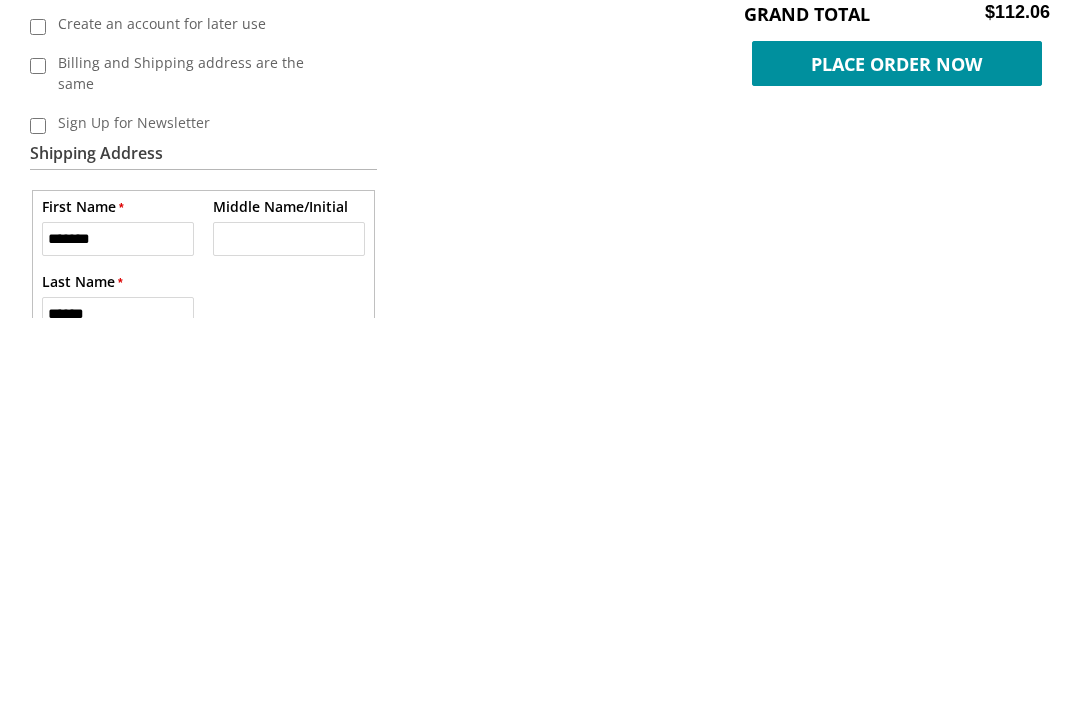type on "***" 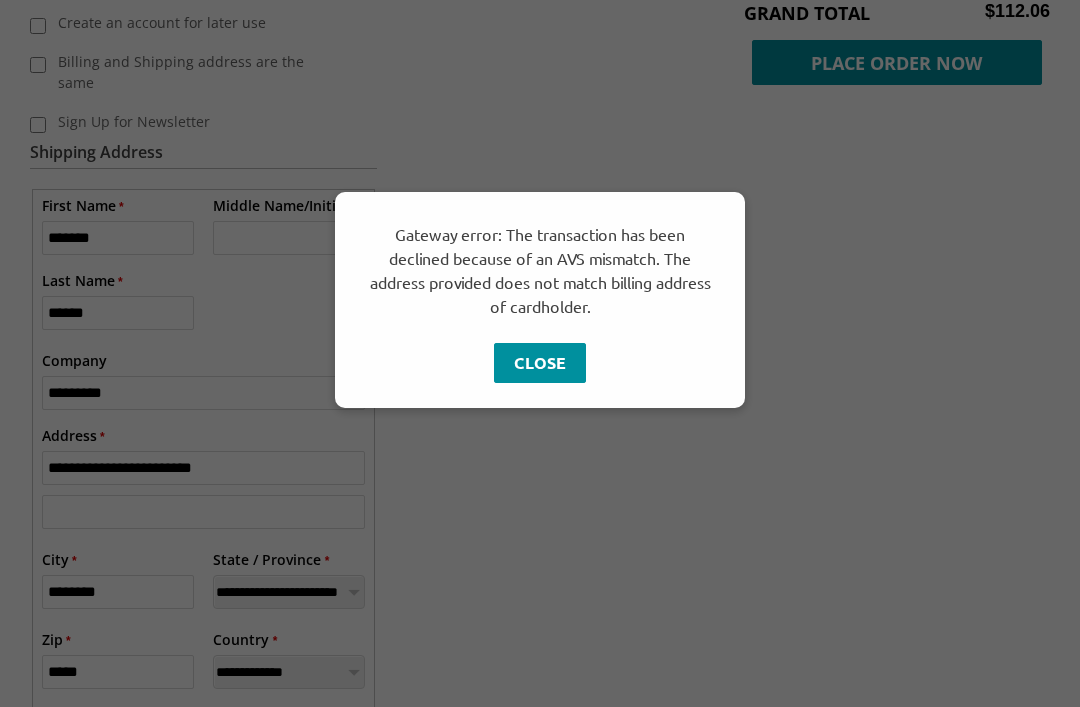 click on "Close" at bounding box center (540, 363) 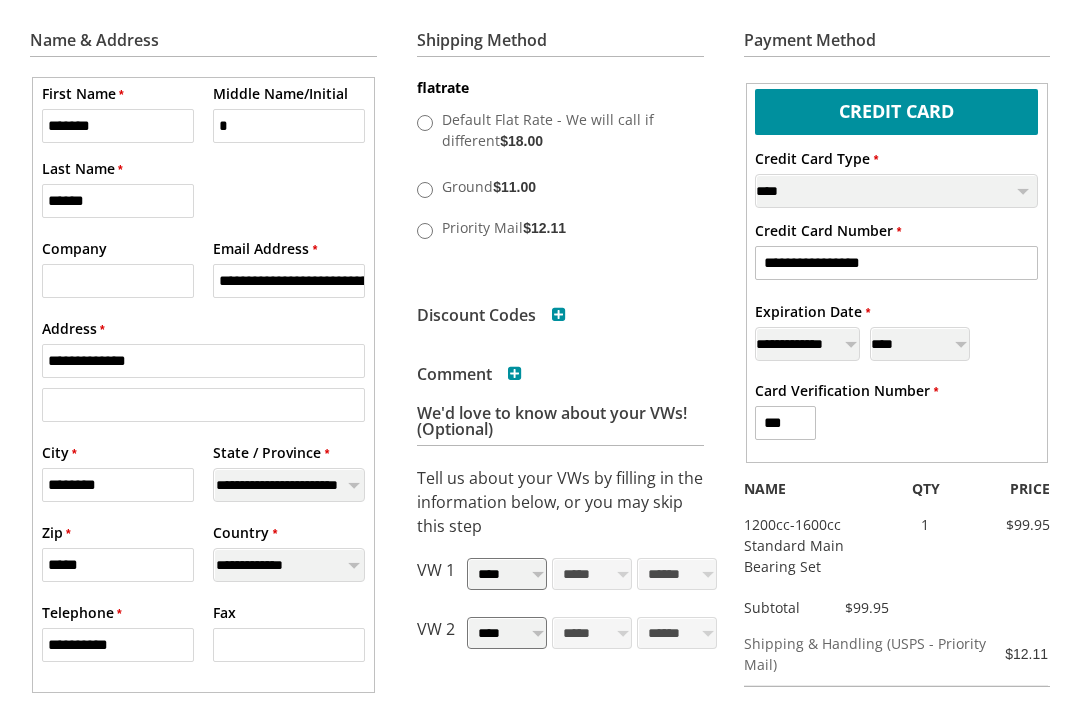scroll, scrollTop: 417, scrollLeft: 0, axis: vertical 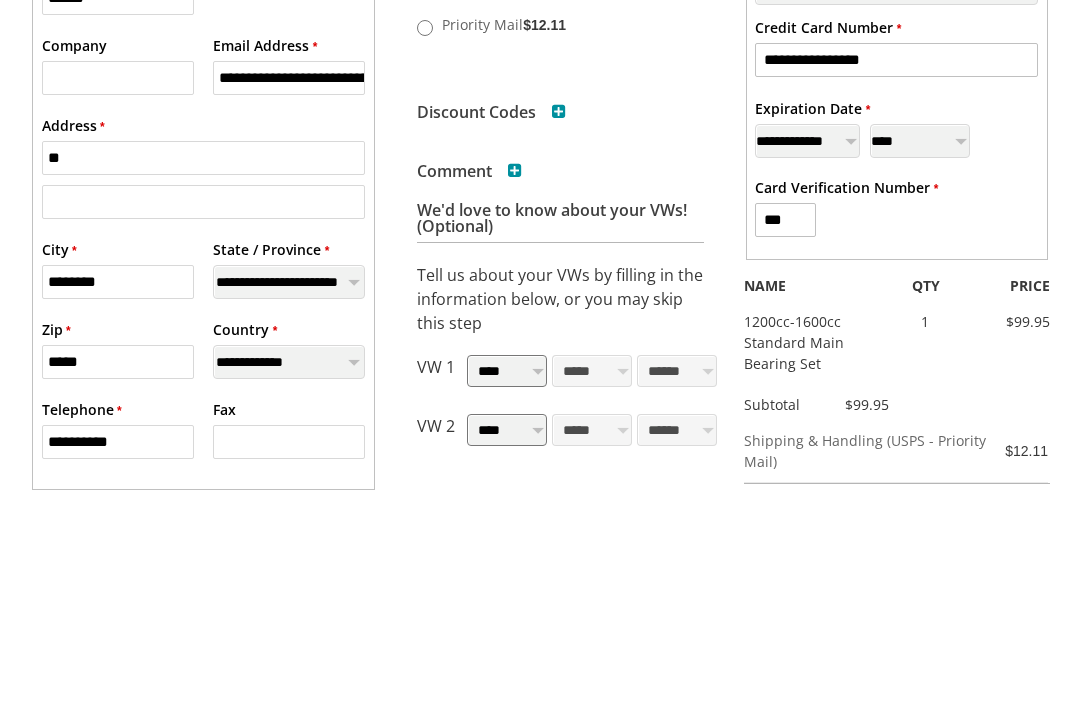 type on "*" 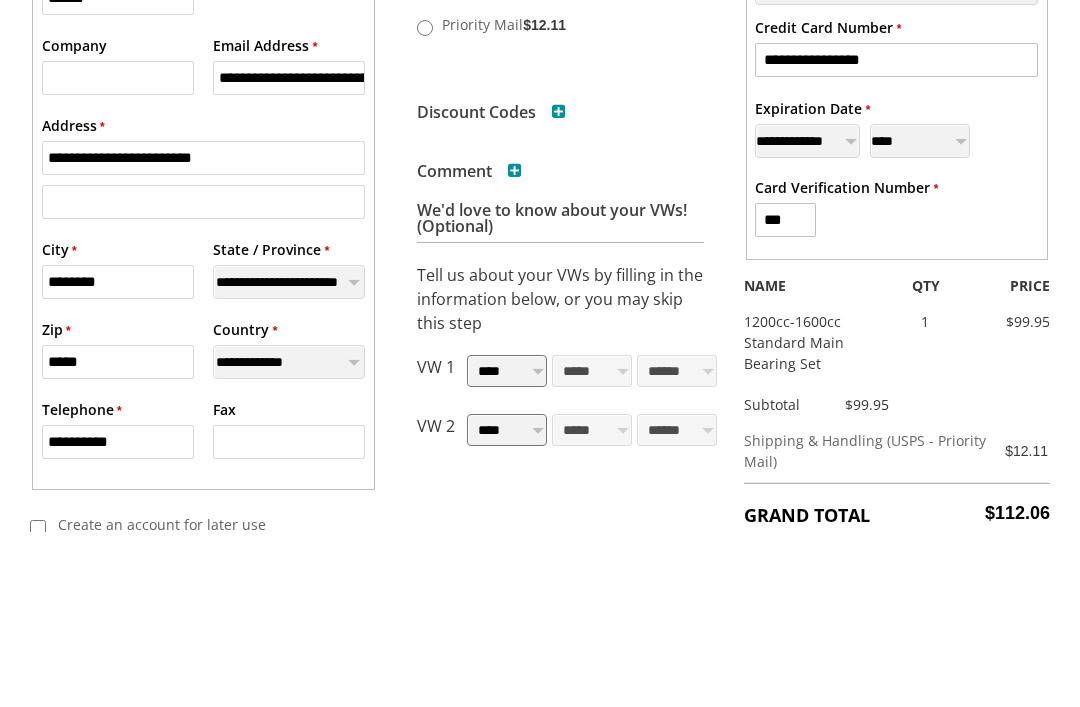 scroll, scrollTop: 485, scrollLeft: 0, axis: vertical 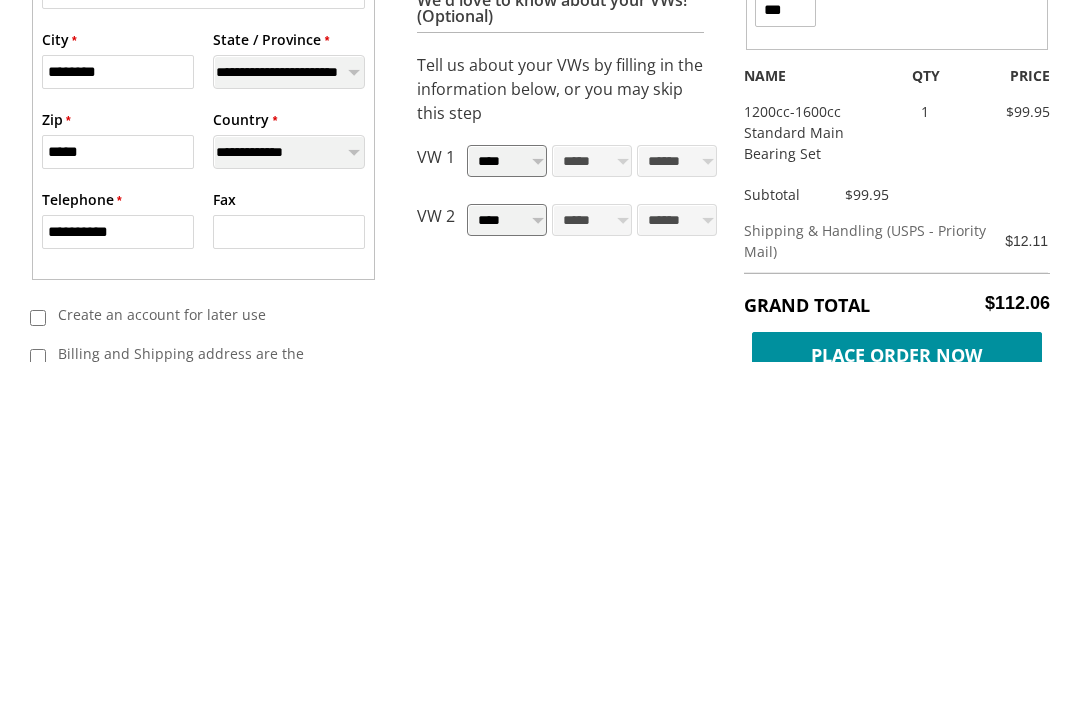 type on "**********" 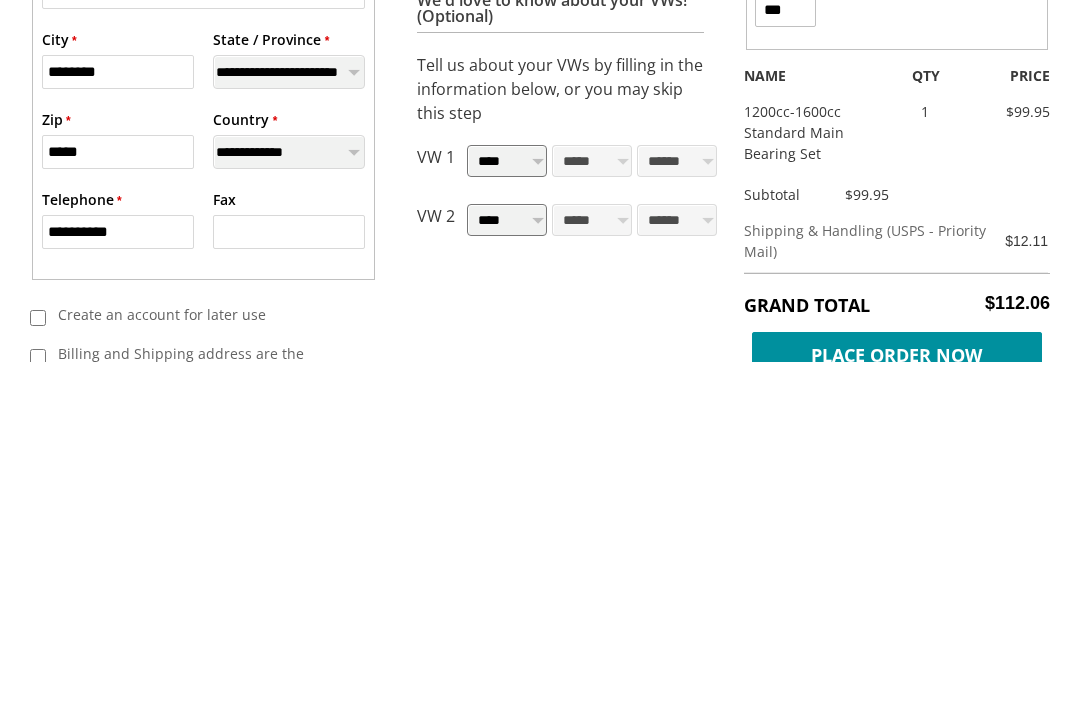 click on "********" at bounding box center (118, 418) 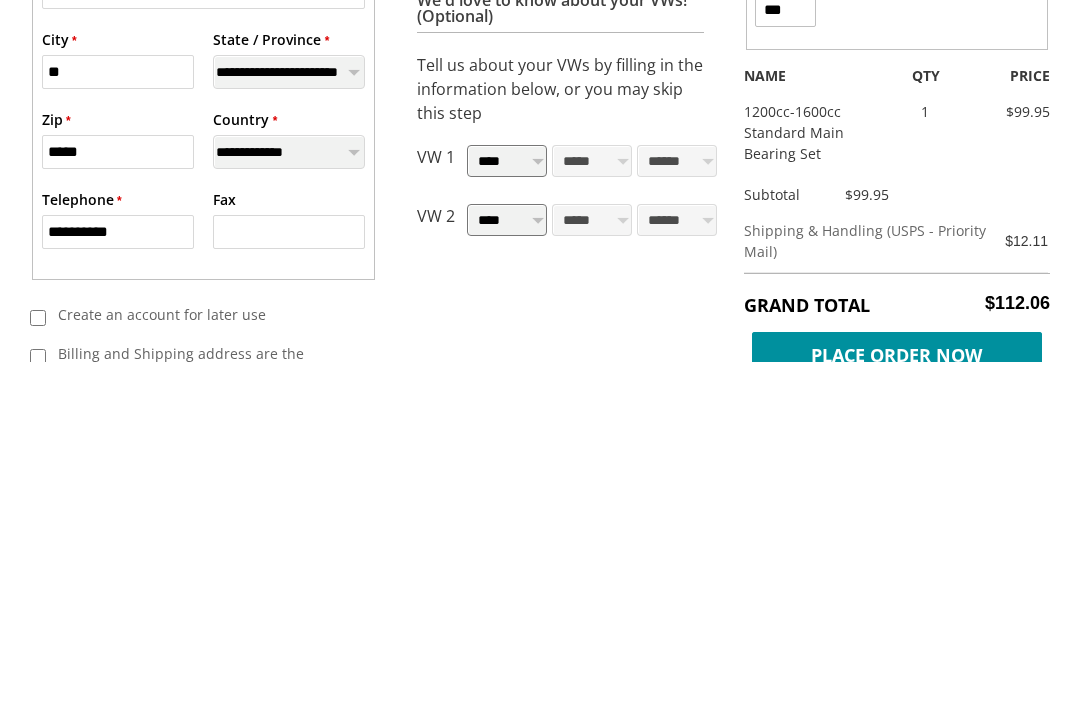 type on "*" 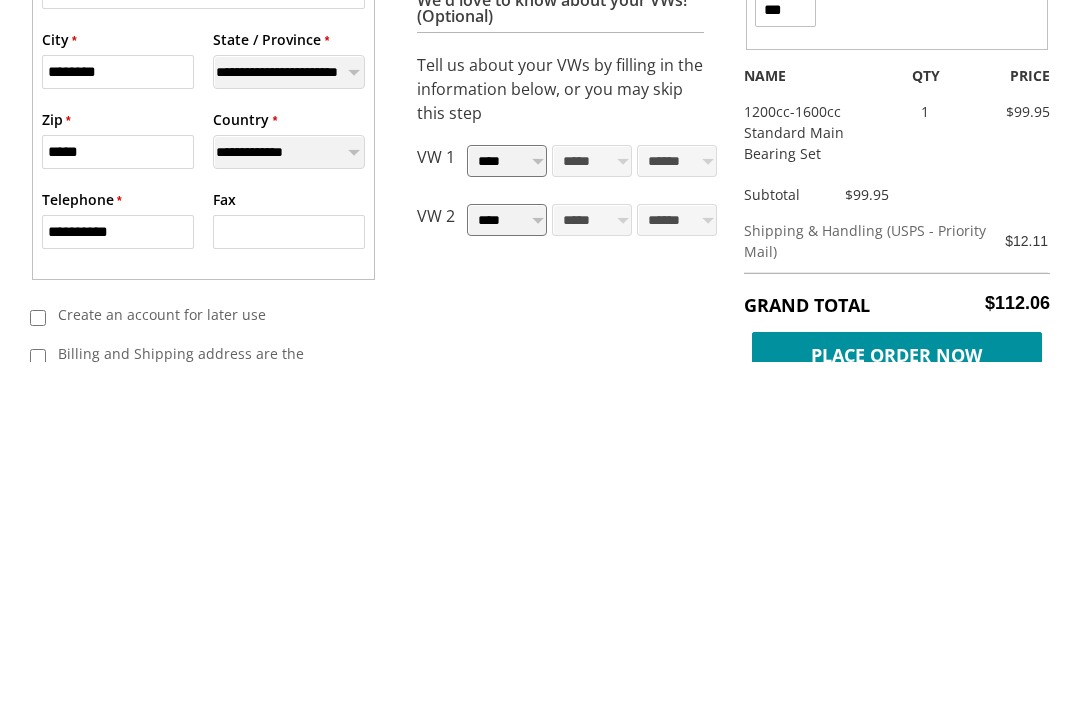 type on "*******" 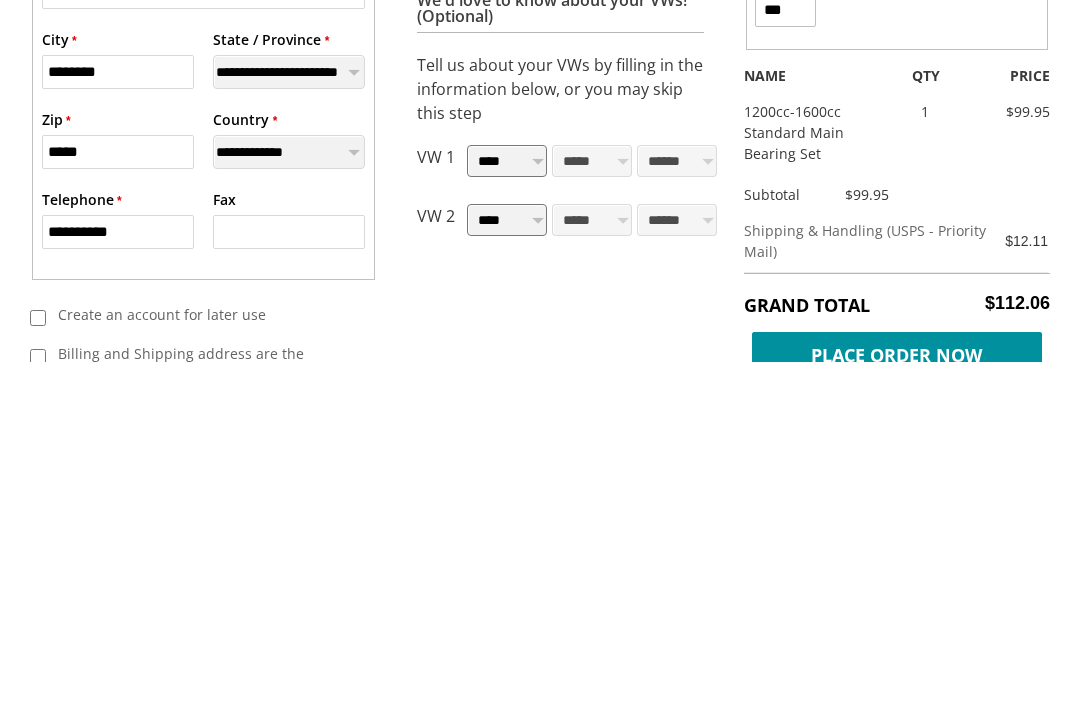 click on "*****" at bounding box center [118, 498] 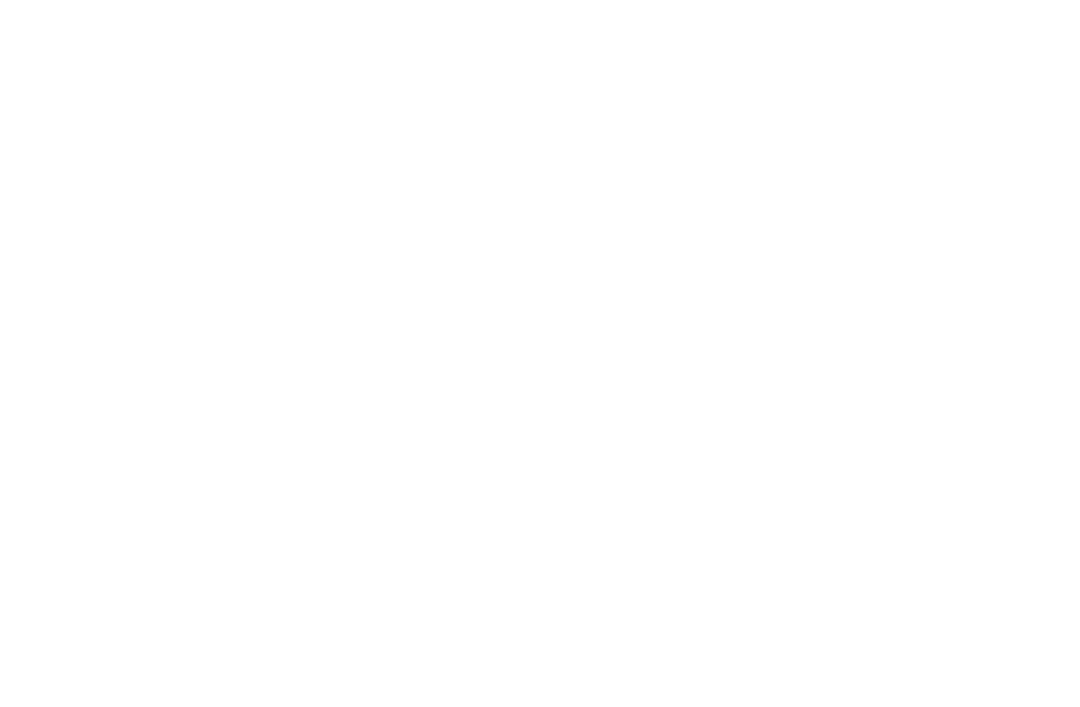 scroll, scrollTop: 214, scrollLeft: 0, axis: vertical 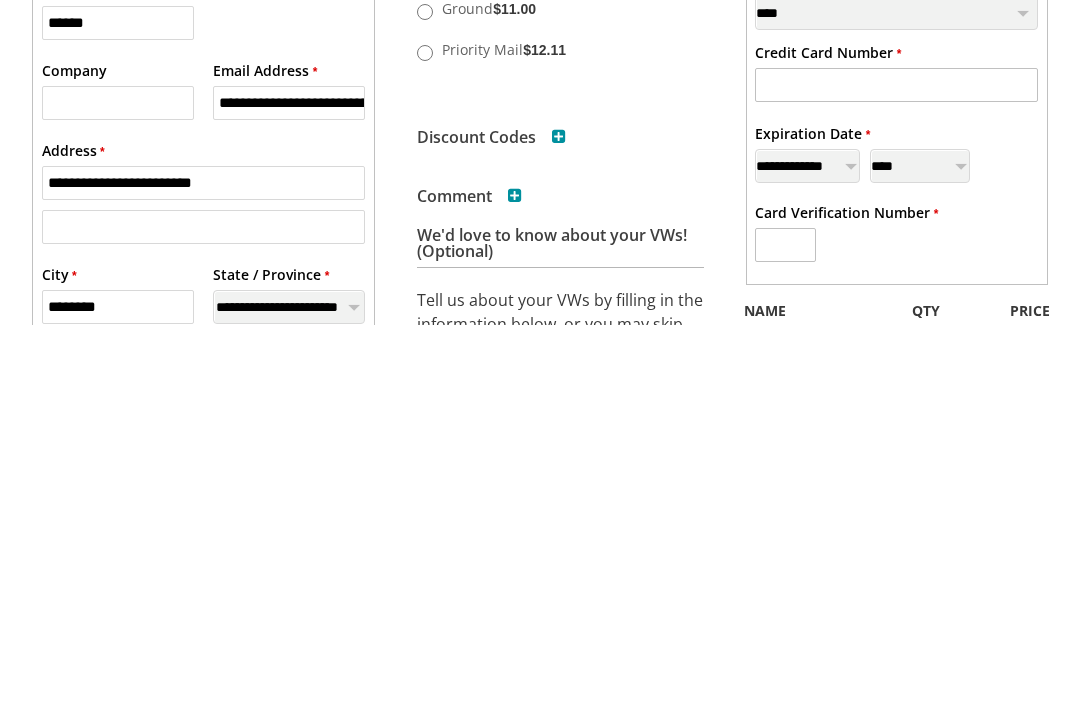 type on "*****" 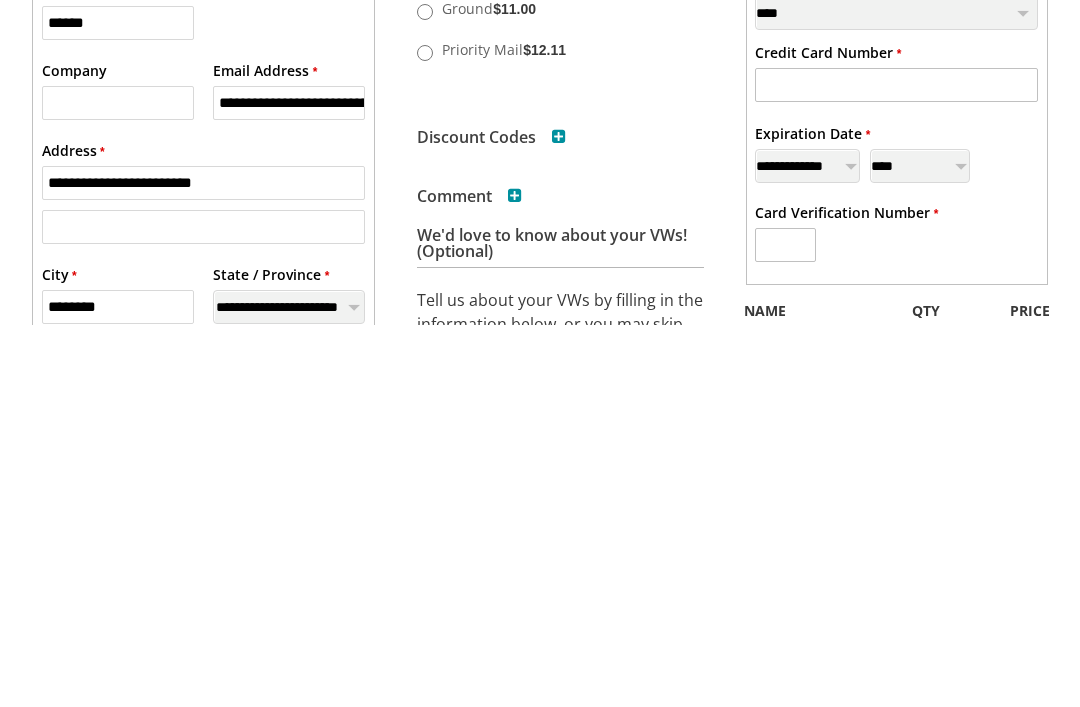 click on "* Credit Card Number" at bounding box center [828, 434] 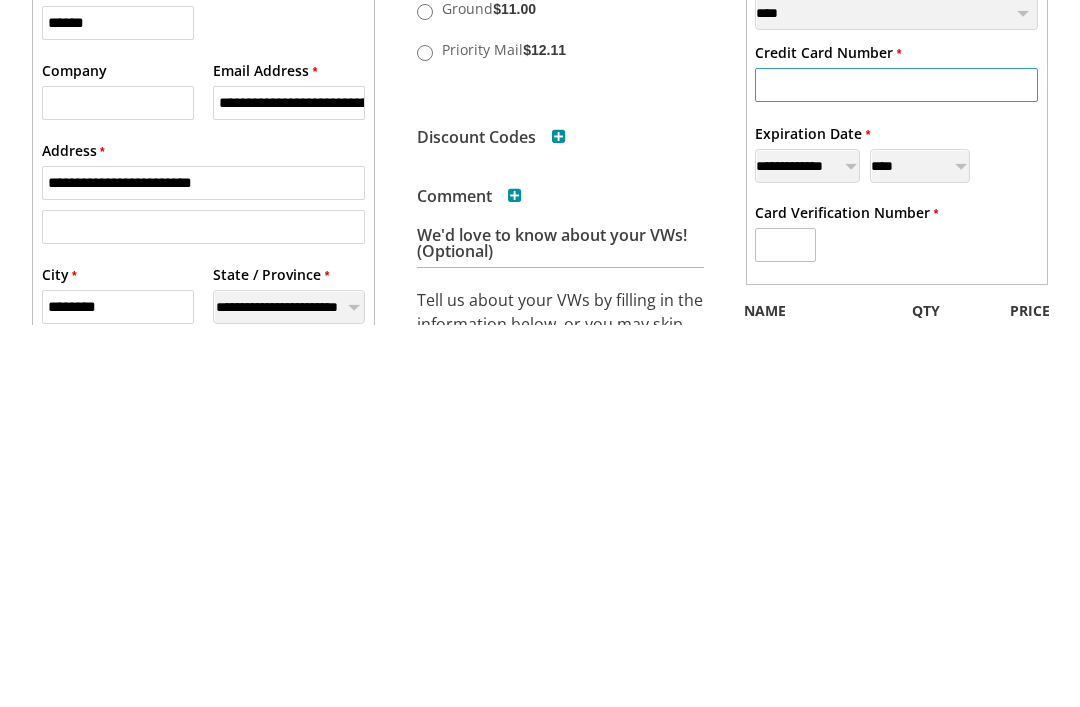 type on "**********" 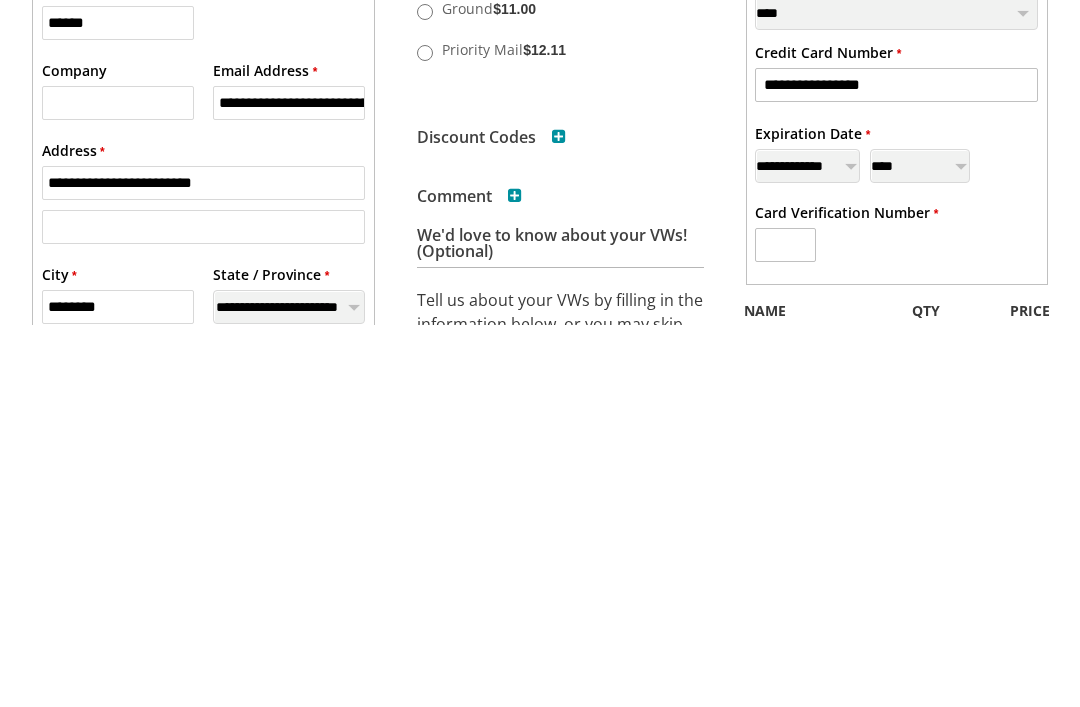 scroll, scrollTop: 596, scrollLeft: 0, axis: vertical 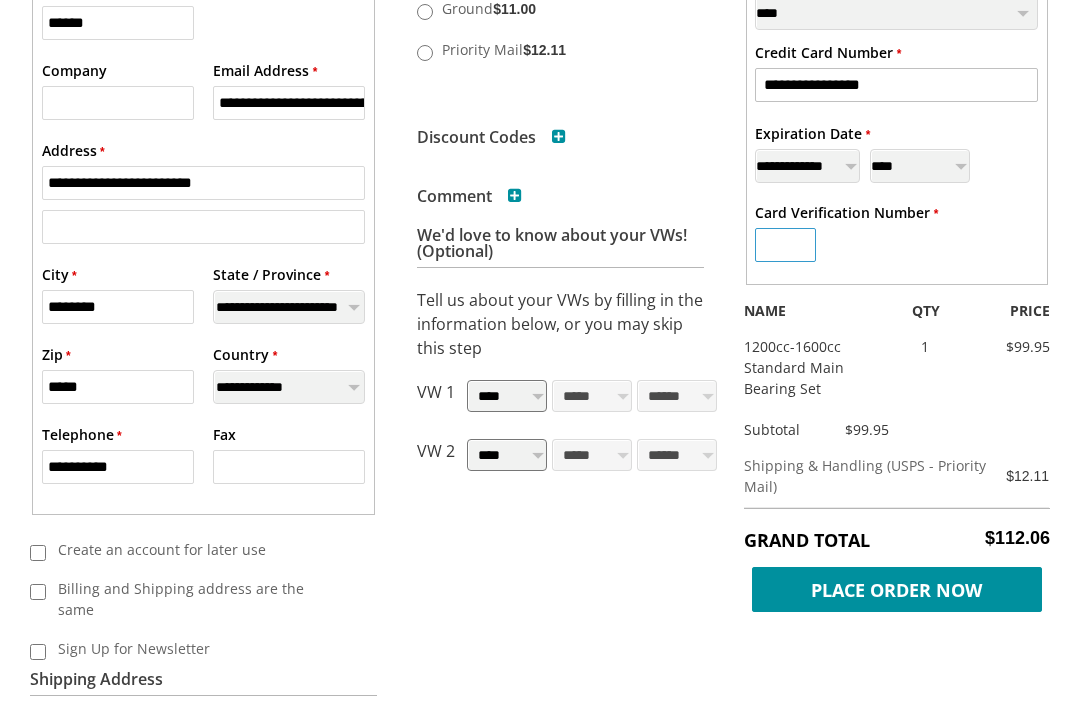 click on "* Card Verification Number" at bounding box center (785, 245) 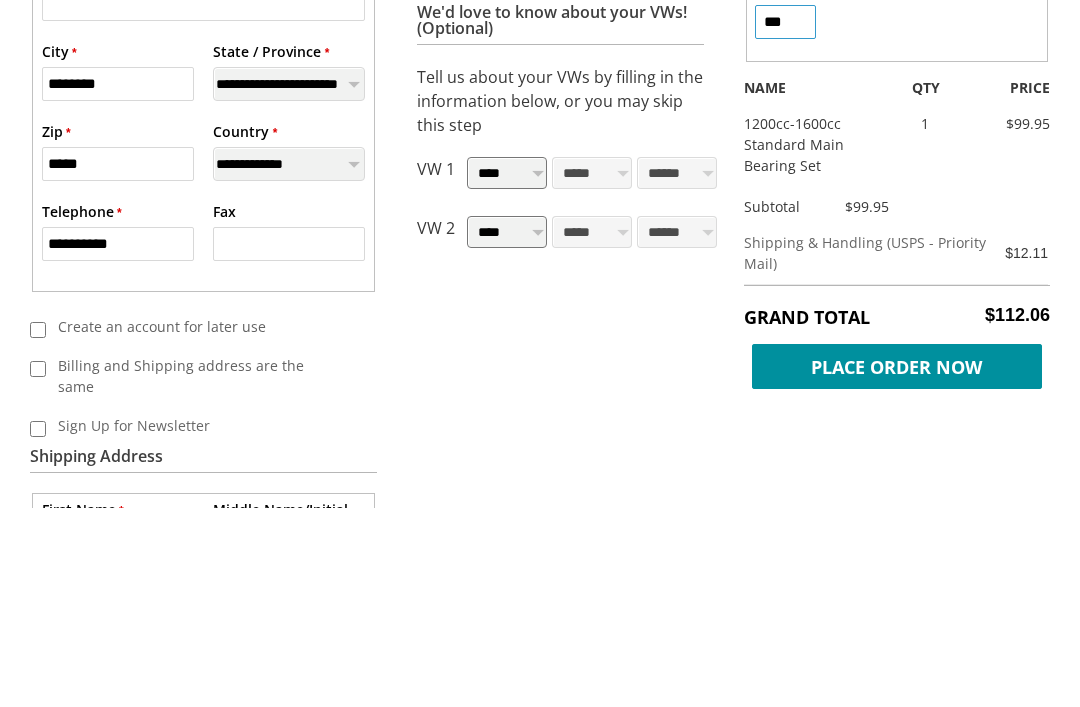 scroll, scrollTop: 620, scrollLeft: 0, axis: vertical 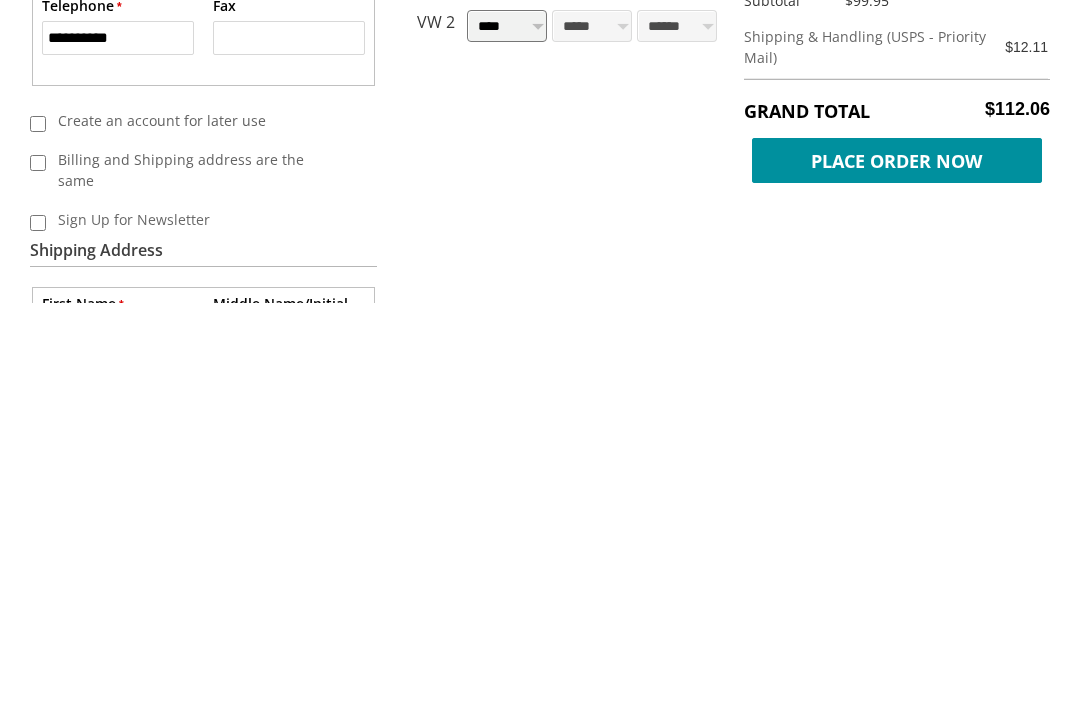 type on "***" 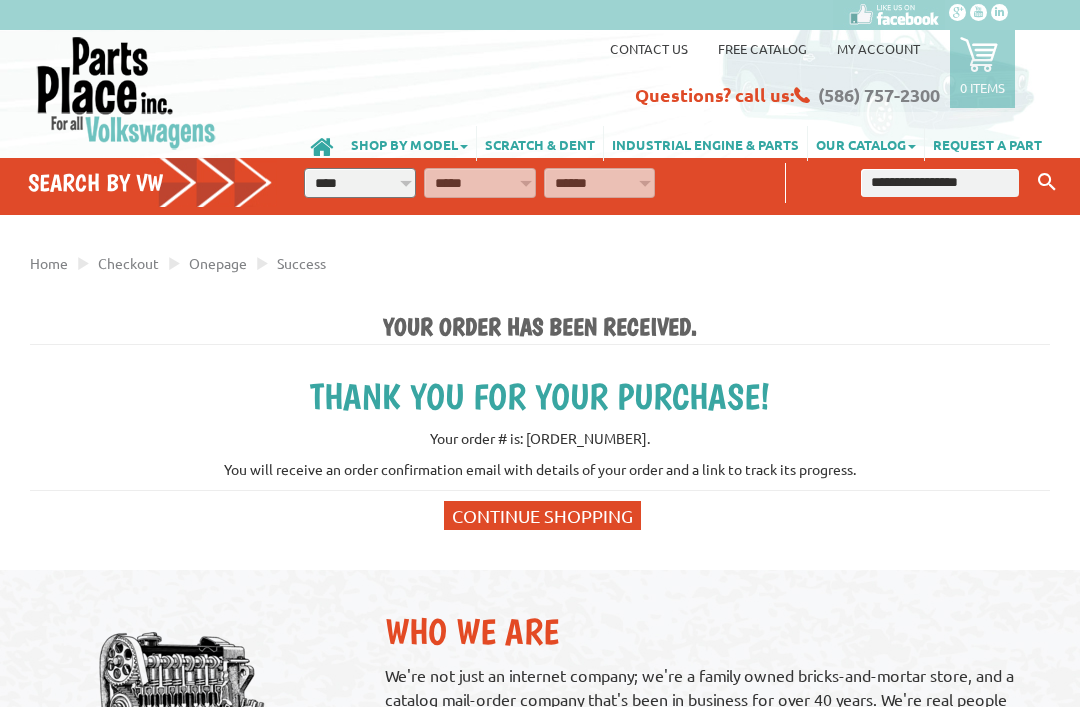 scroll, scrollTop: 0, scrollLeft: 0, axis: both 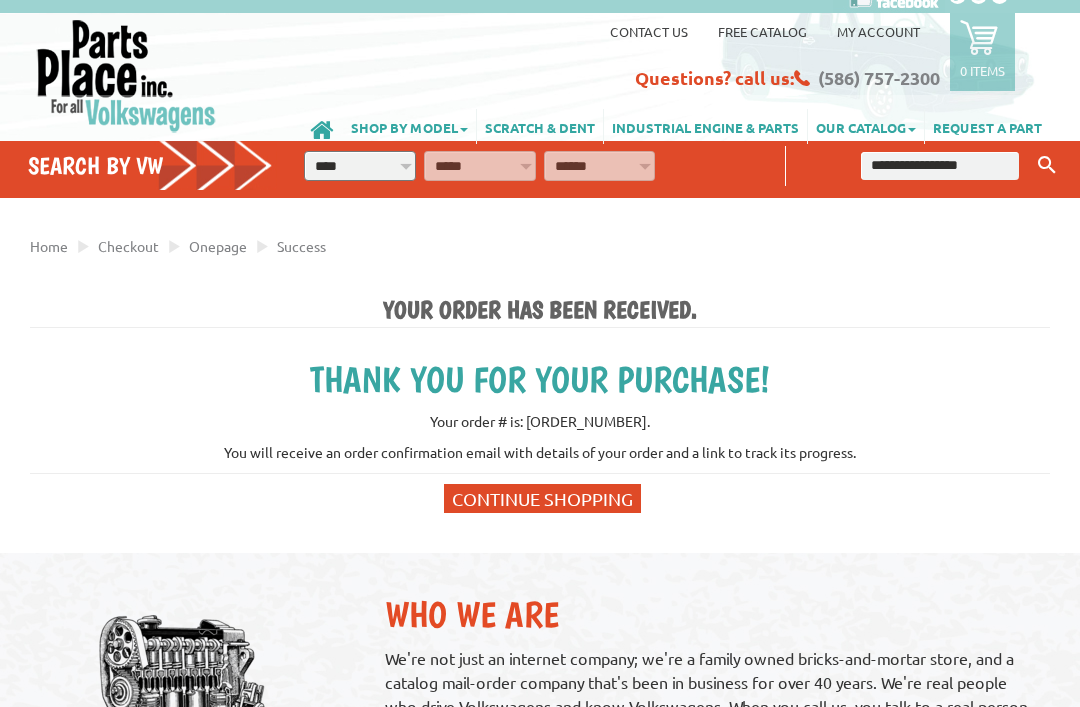 click on "Your order has been received." at bounding box center (540, 311) 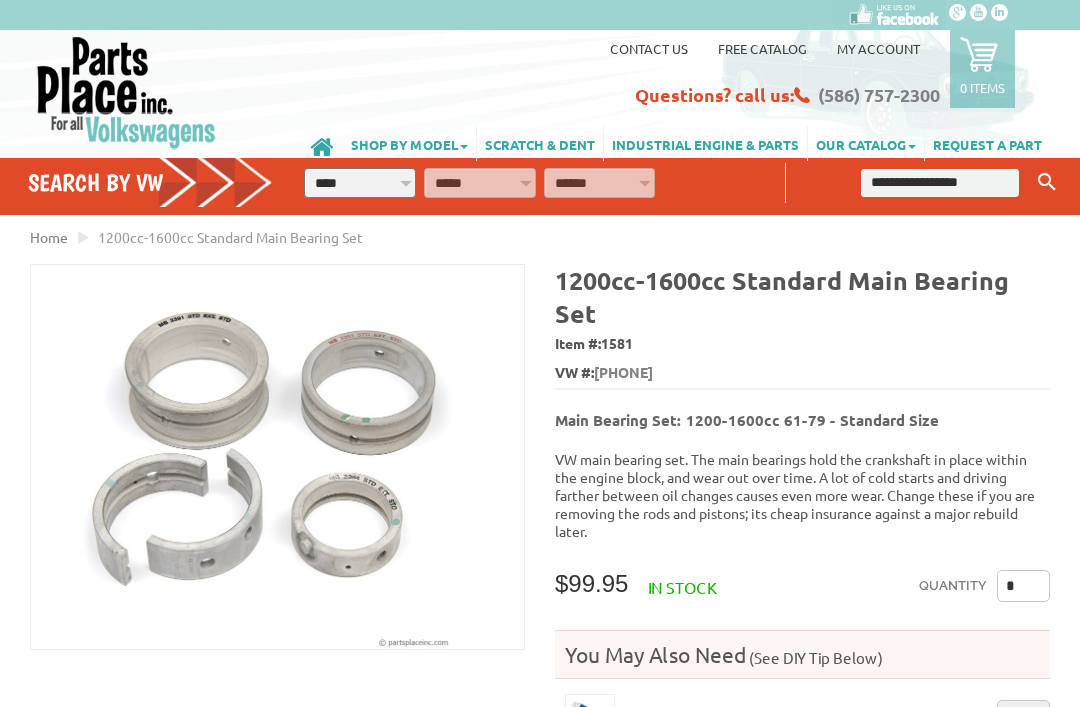 scroll, scrollTop: 15, scrollLeft: 23, axis: both 